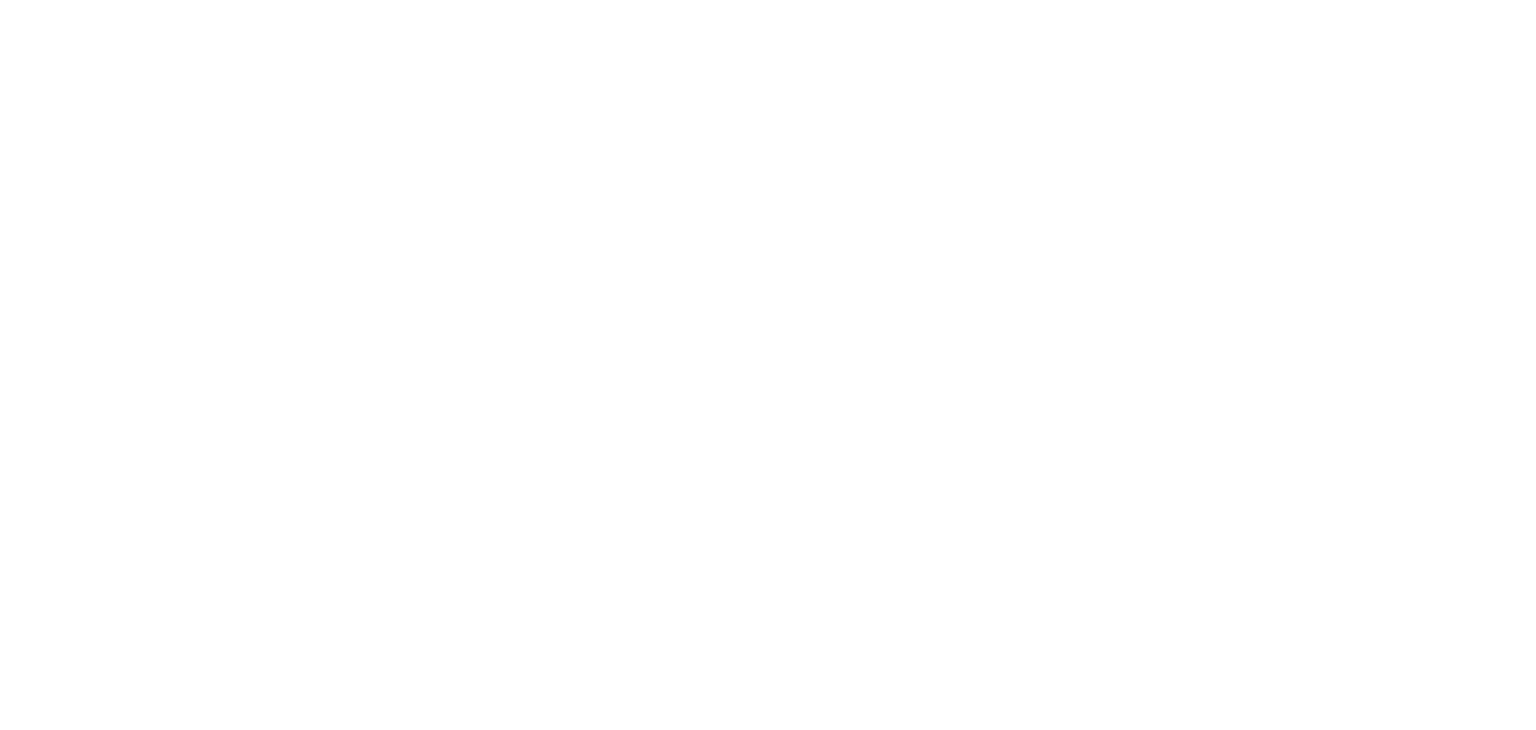 scroll, scrollTop: 0, scrollLeft: 0, axis: both 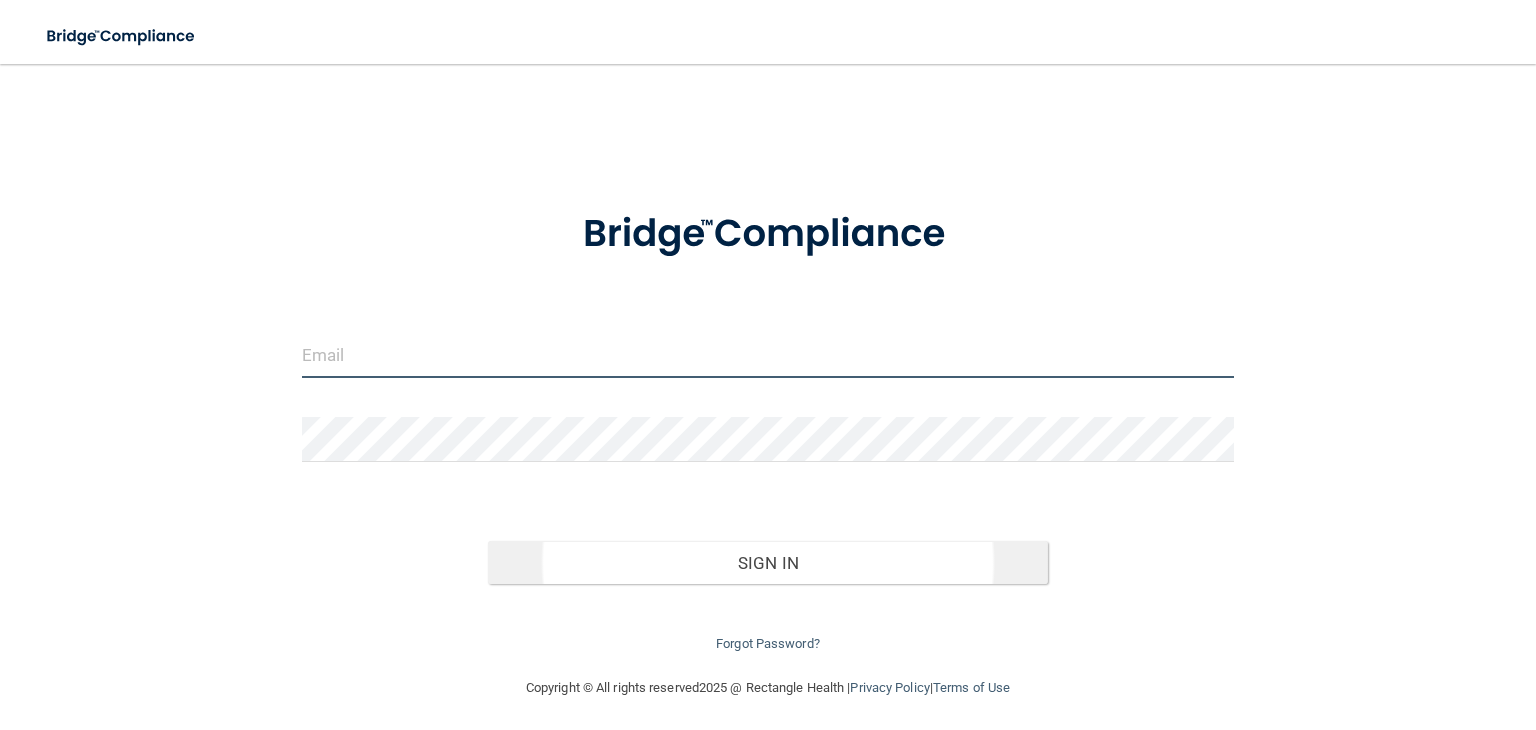 type on "[EMAIL]" 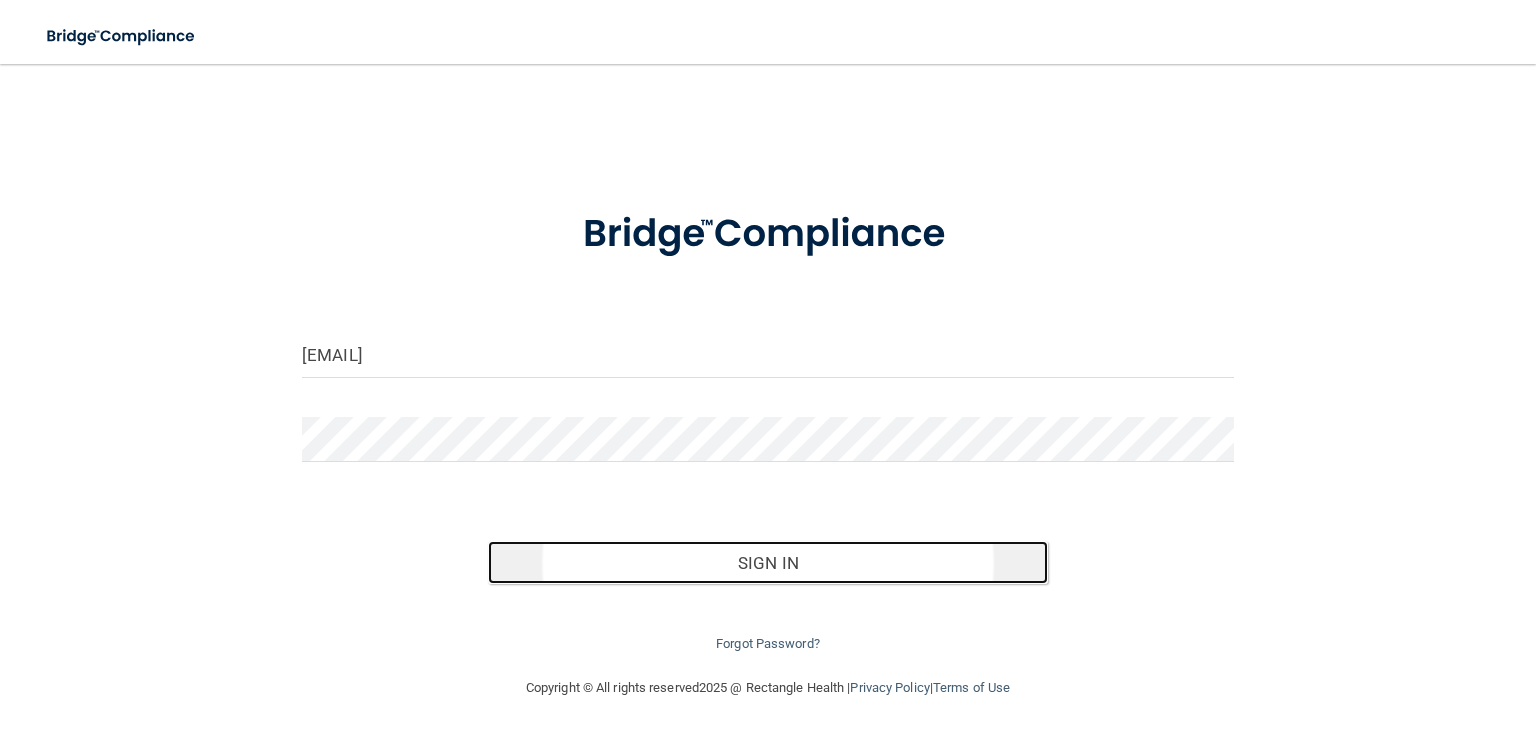 click on "Sign In" at bounding box center (767, 563) 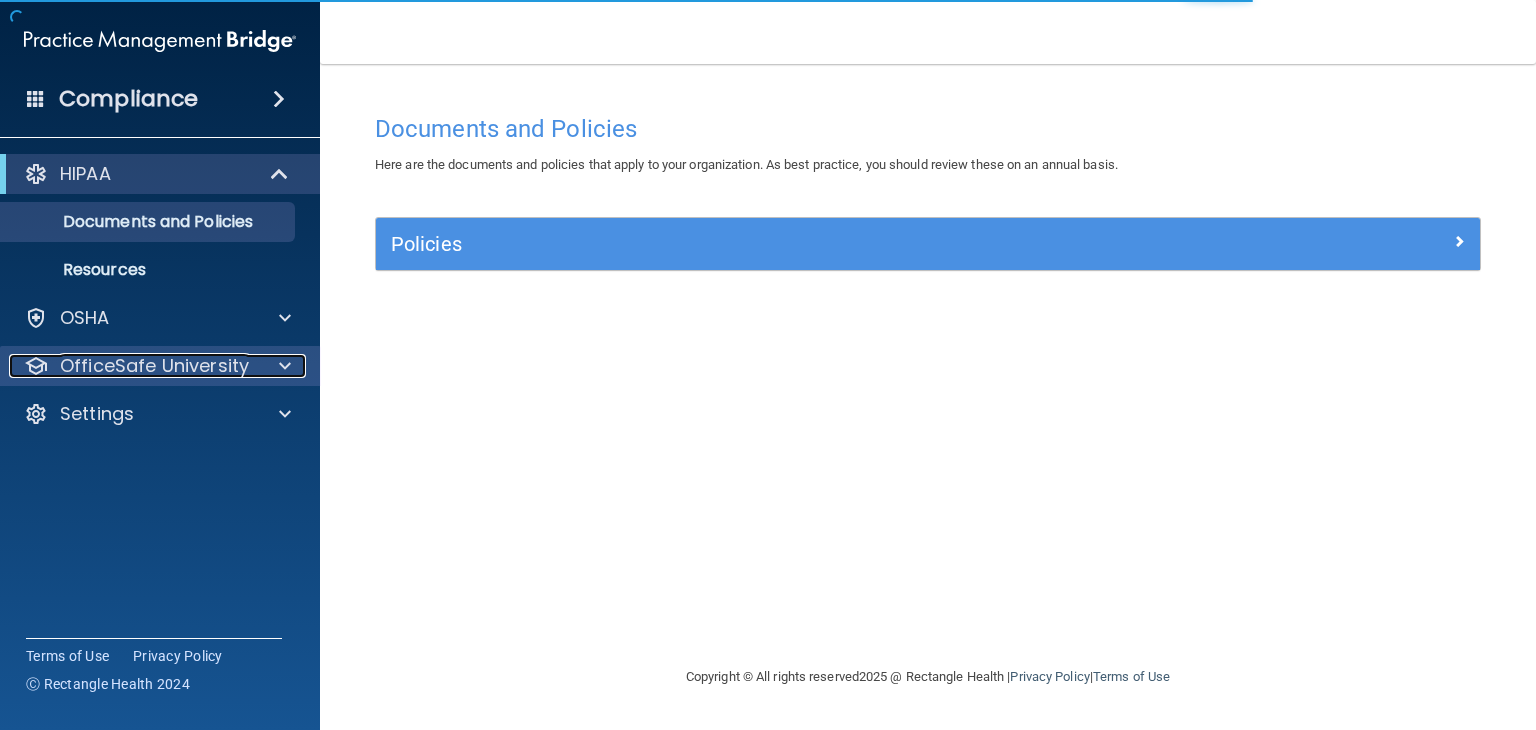click at bounding box center [285, 366] 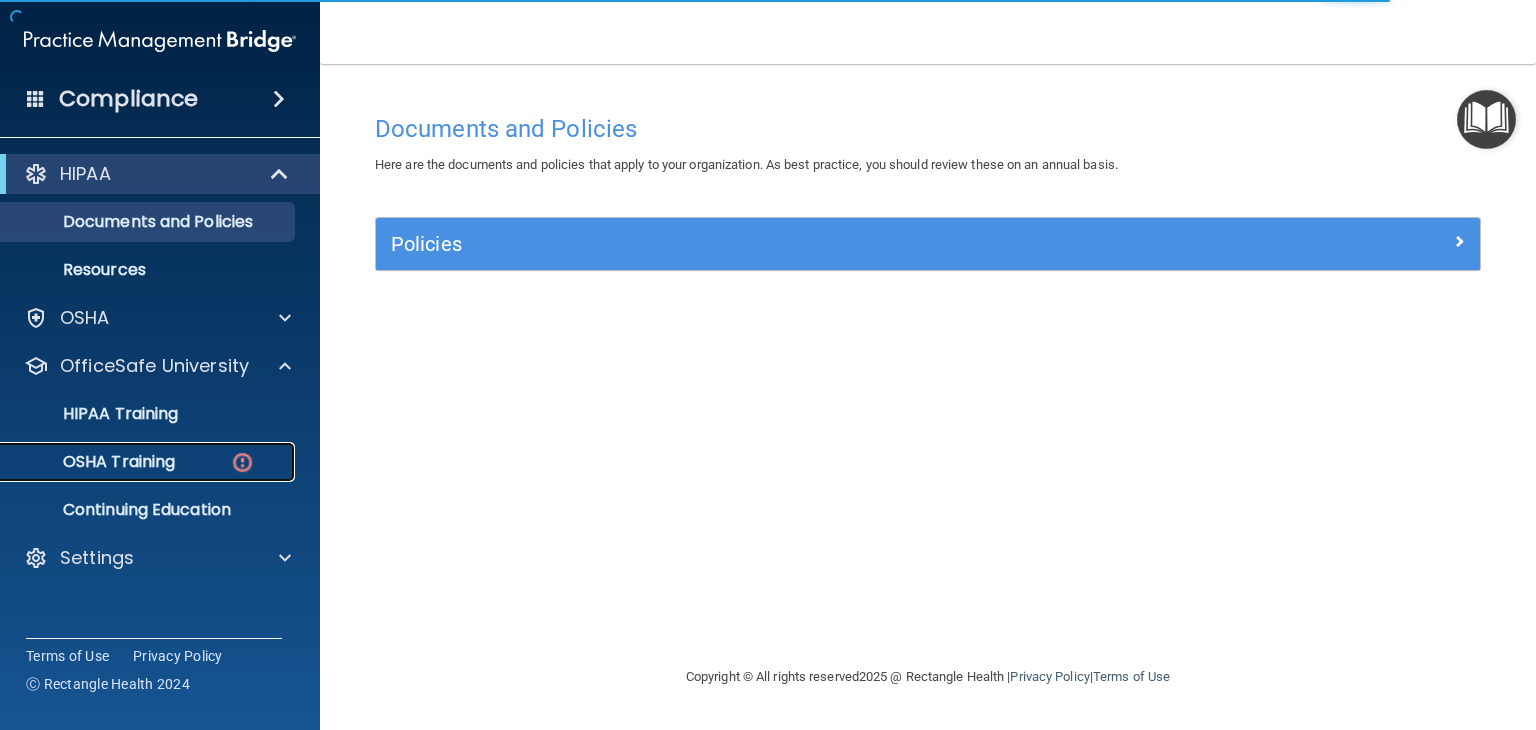 click on "OSHA Training" at bounding box center (137, 462) 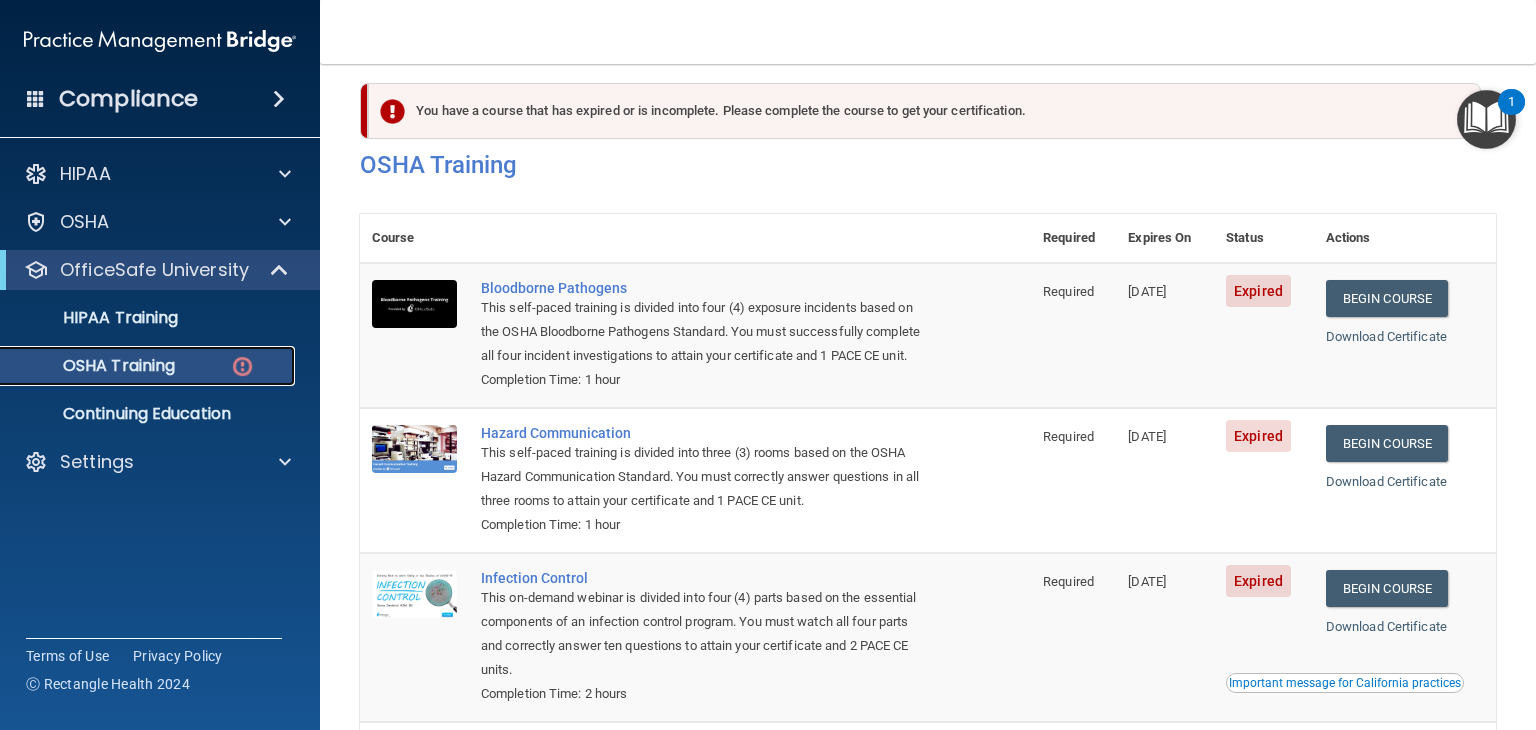 scroll, scrollTop: 0, scrollLeft: 0, axis: both 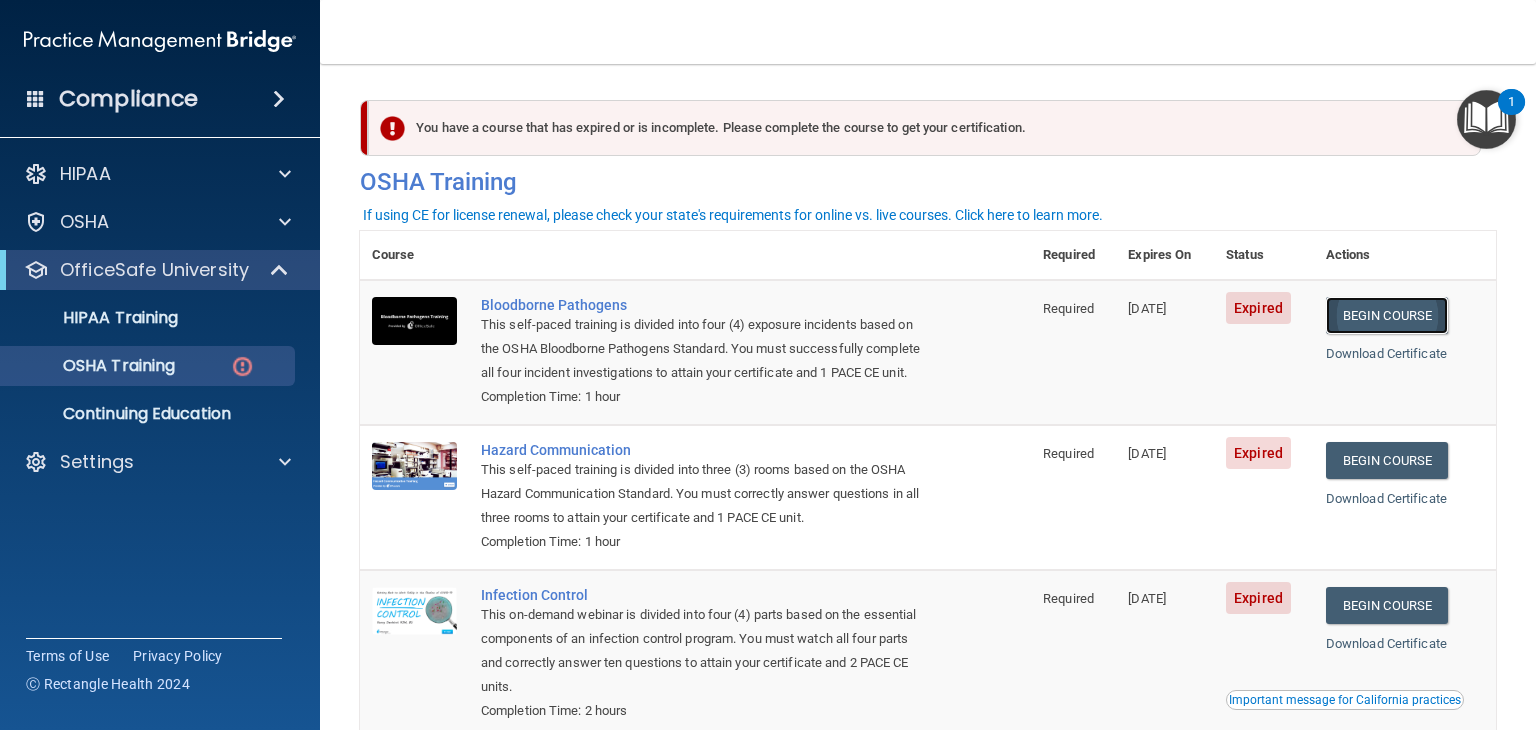 click on "Begin Course" at bounding box center (1387, 315) 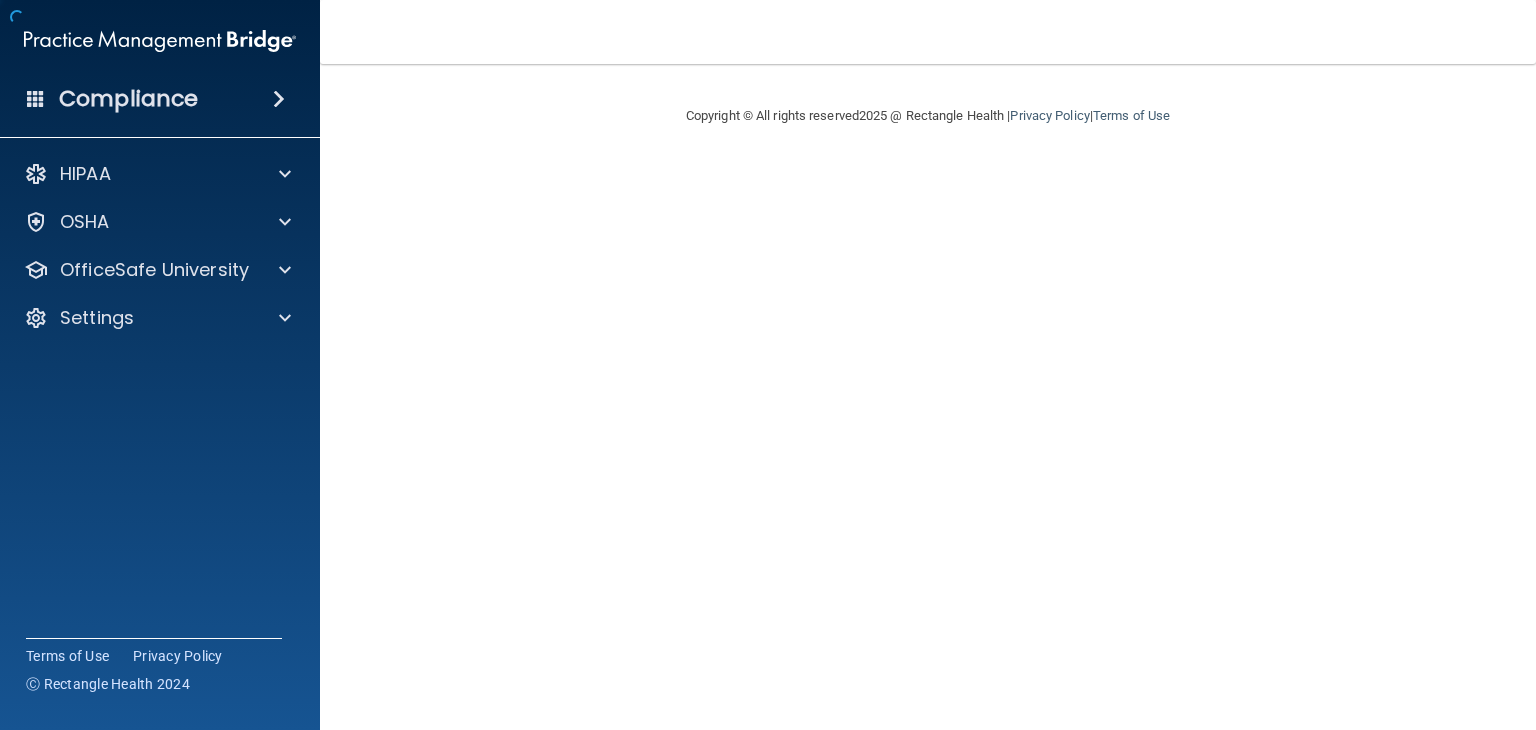 scroll, scrollTop: 0, scrollLeft: 0, axis: both 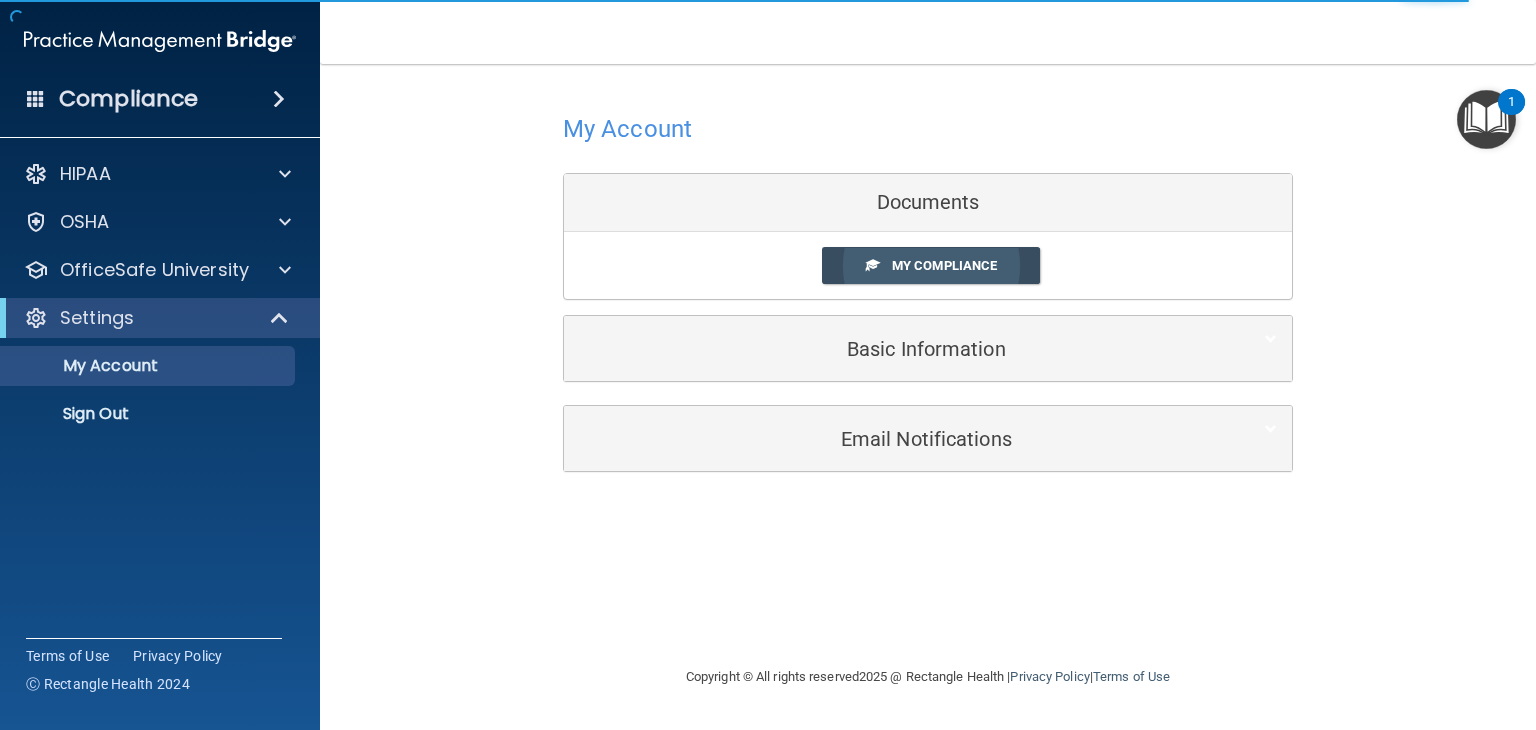 click on "My Compliance" at bounding box center [931, 265] 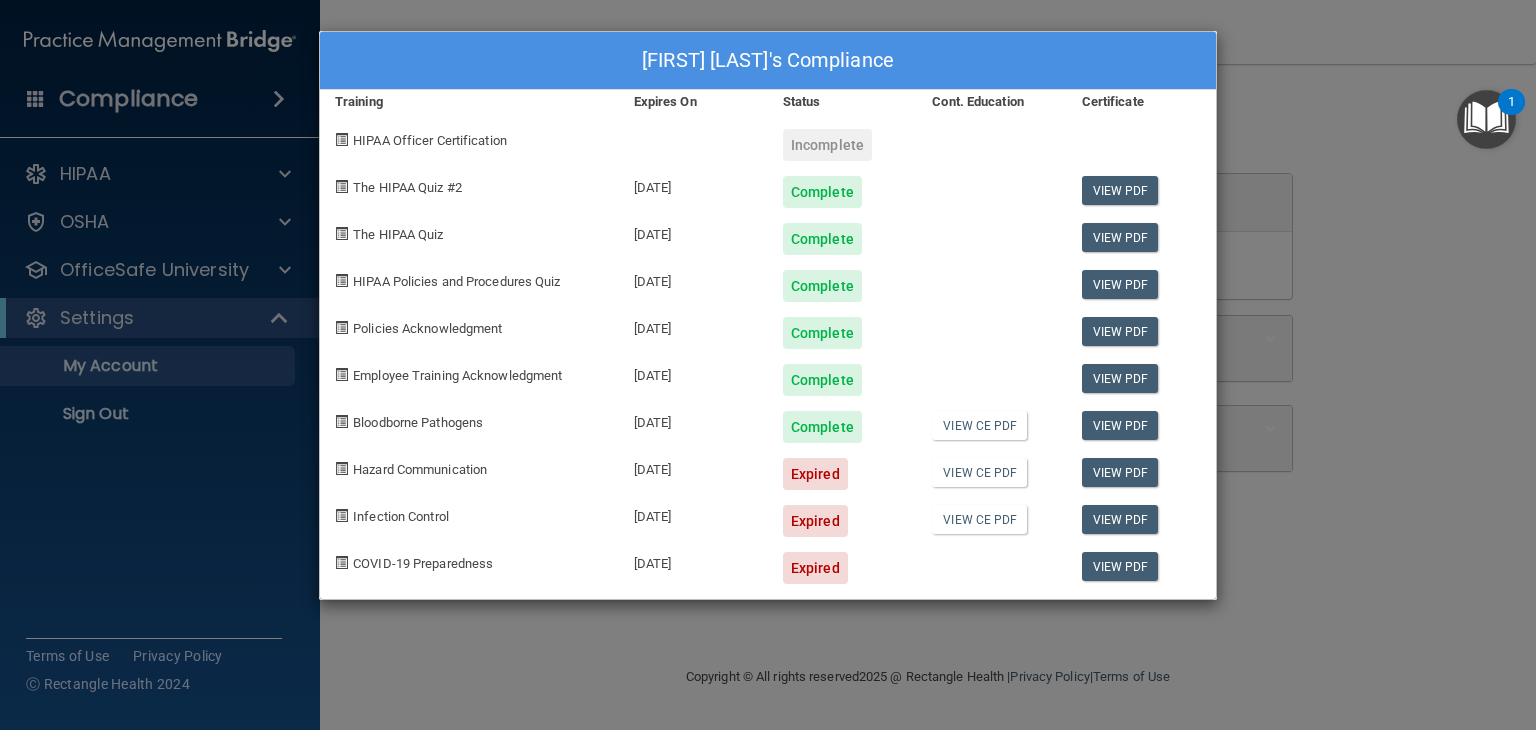 click on "Expired" at bounding box center [815, 474] 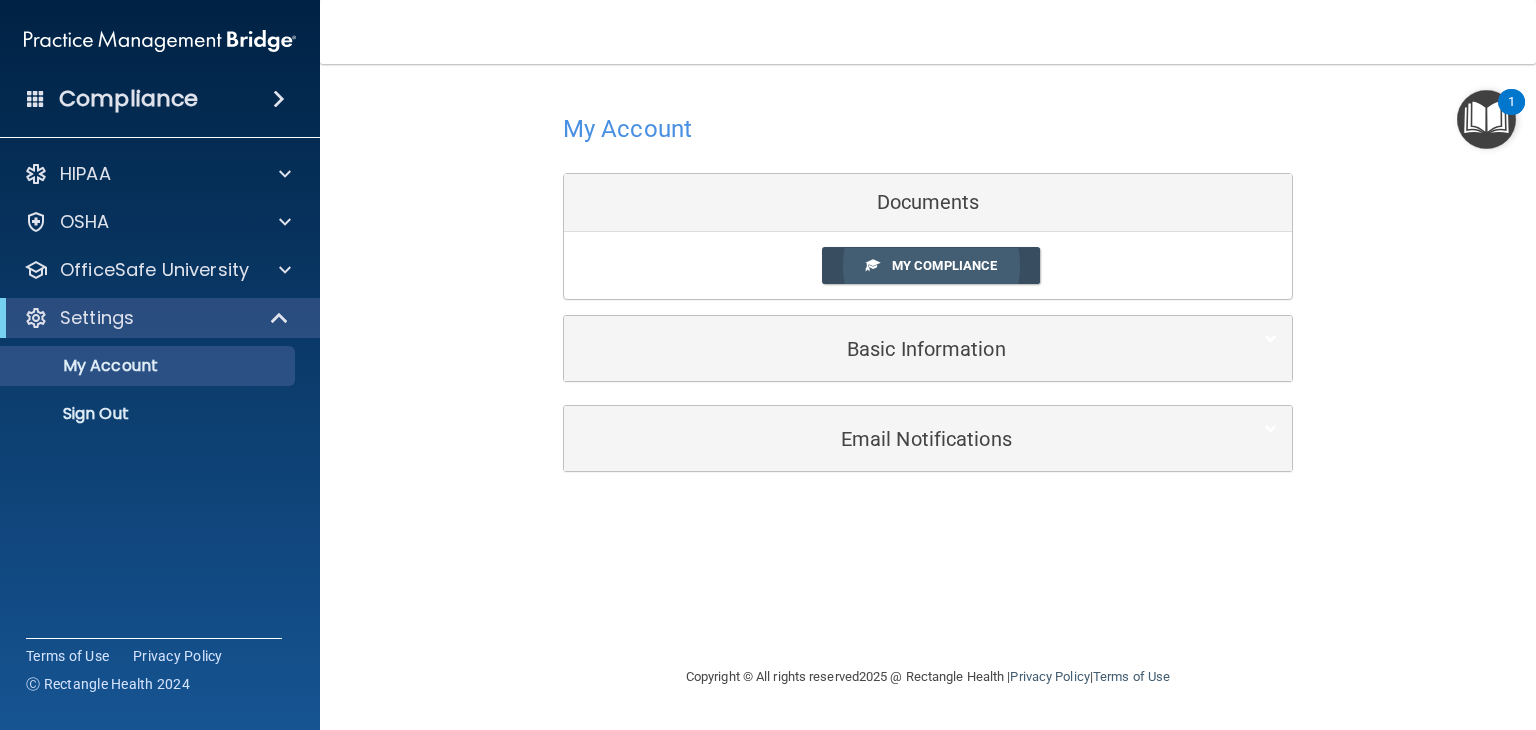click on "My Compliance" at bounding box center [944, 265] 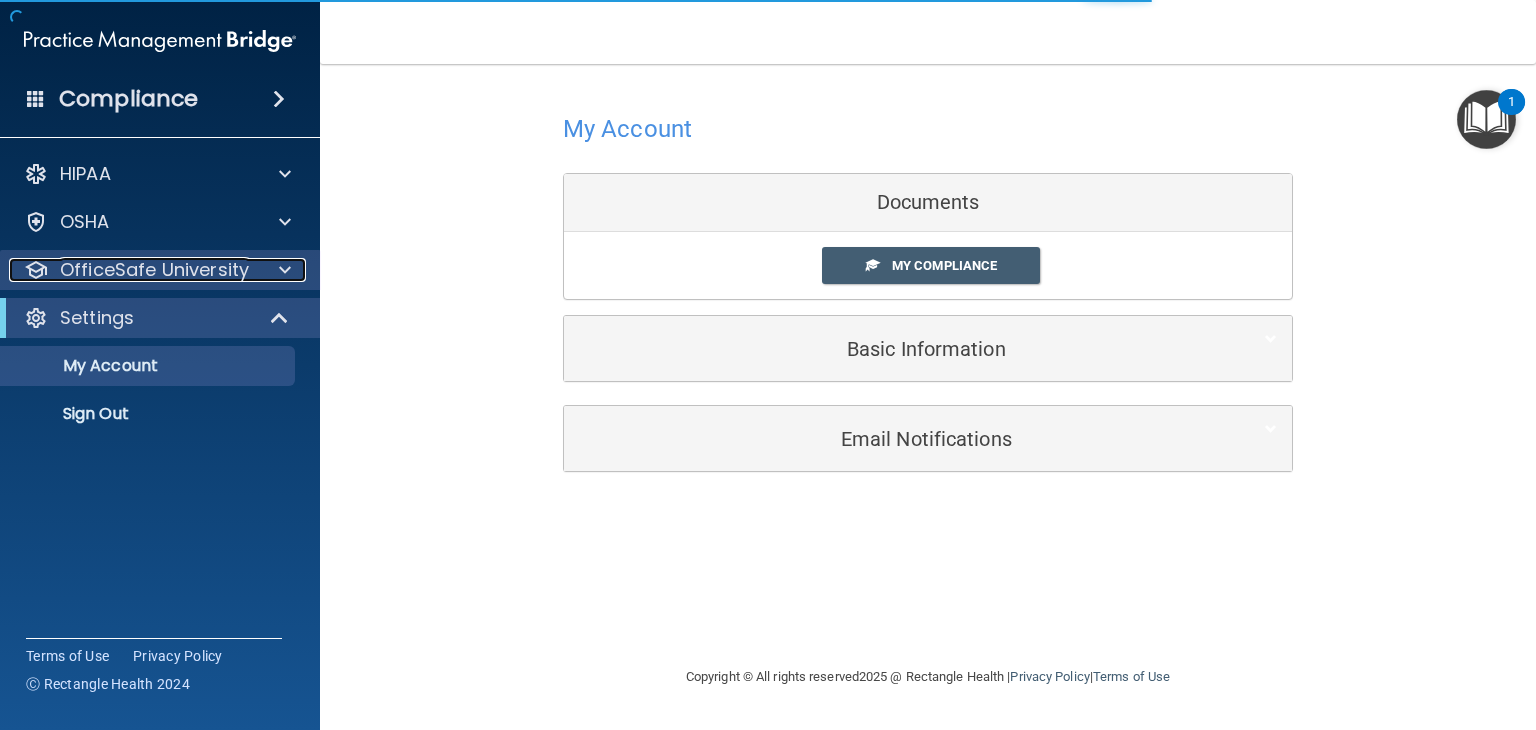 click at bounding box center [282, 270] 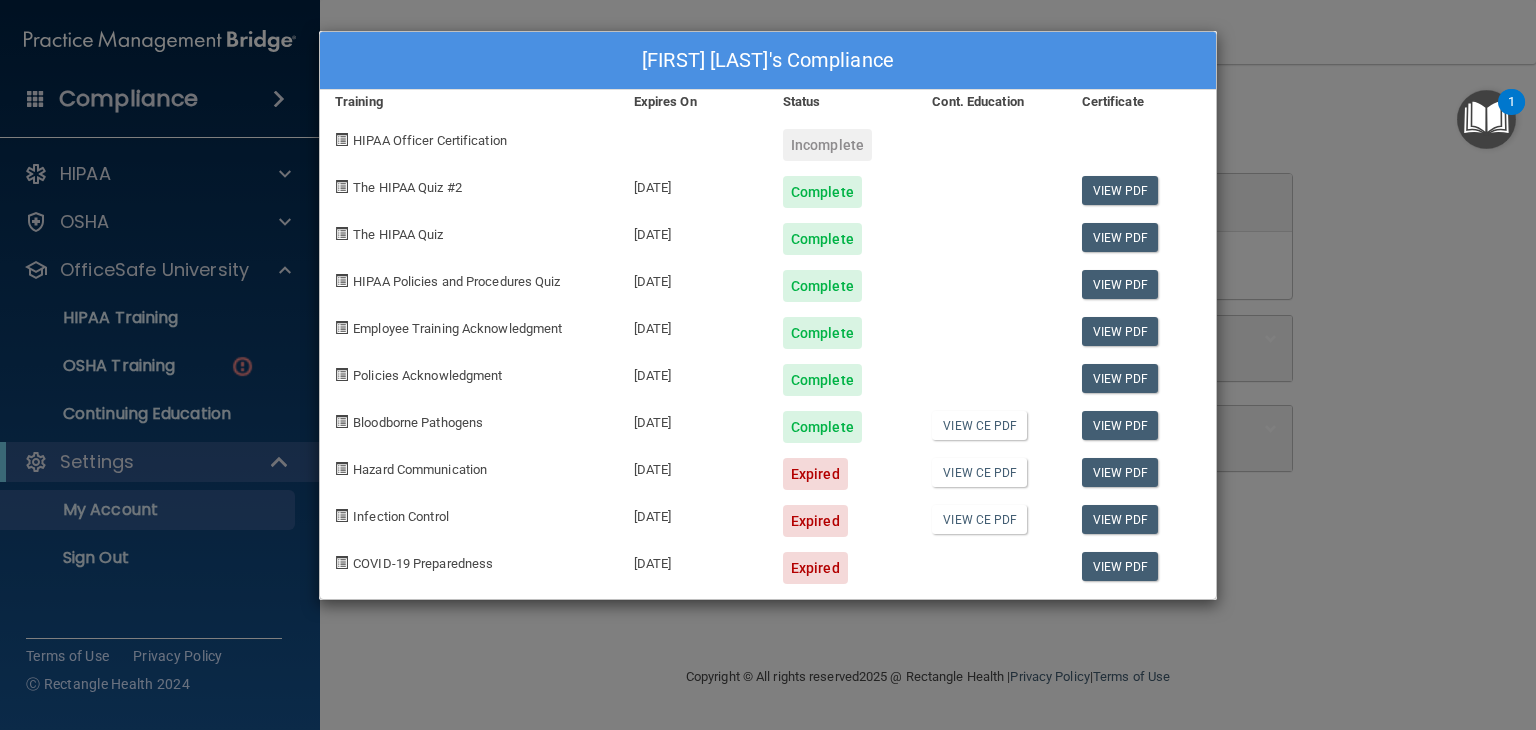 click on "Marzury Riggs's Compliance      Training   Expires On   Status   Cont. Education   Certificate         HIPAA Officer Certification             Incomplete                      The HIPAA Quiz #2      07/30/2026       Complete              View PDF         The HIPAA Quiz      07/30/2026       Complete              View PDF         HIPAA Policies and Procedures Quiz      07/30/2026       Complete              View PDF         Employee Training Acknowledgment      07/30/2026       Complete              View PDF         Policies Acknowledgment      07/30/2026       Complete              View PDF         Bloodborne Pathogens      07/31/2026       Complete        View CE PDF       View PDF         Hazard Communication      07/30/2025       Expired        View CE PDF       View PDF         Infection Control      07/30/2025       Expired        View CE PDF       View PDF         COVID-19 Preparedness      07/30/2025       Expired              View PDF" at bounding box center (768, 365) 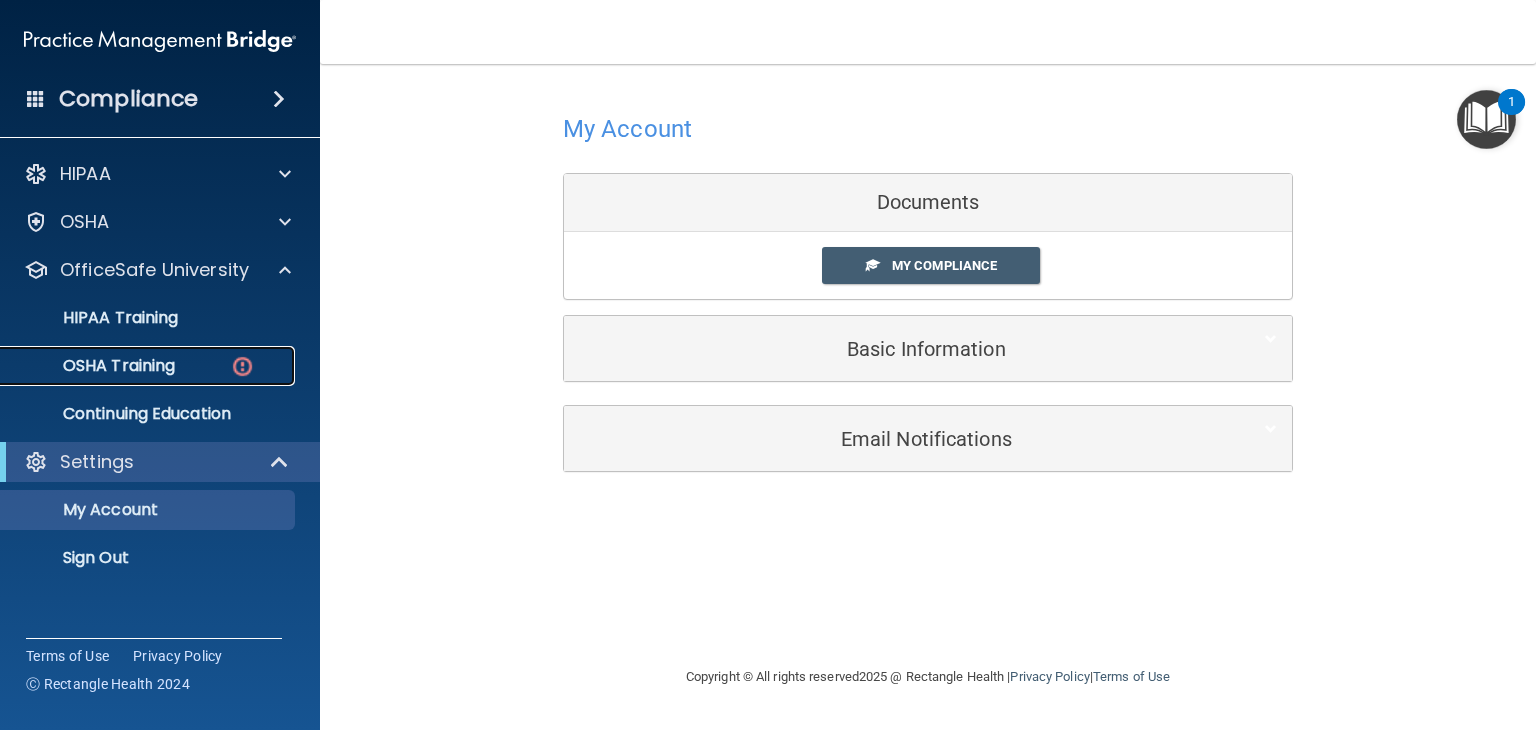 click on "OSHA Training" at bounding box center [94, 366] 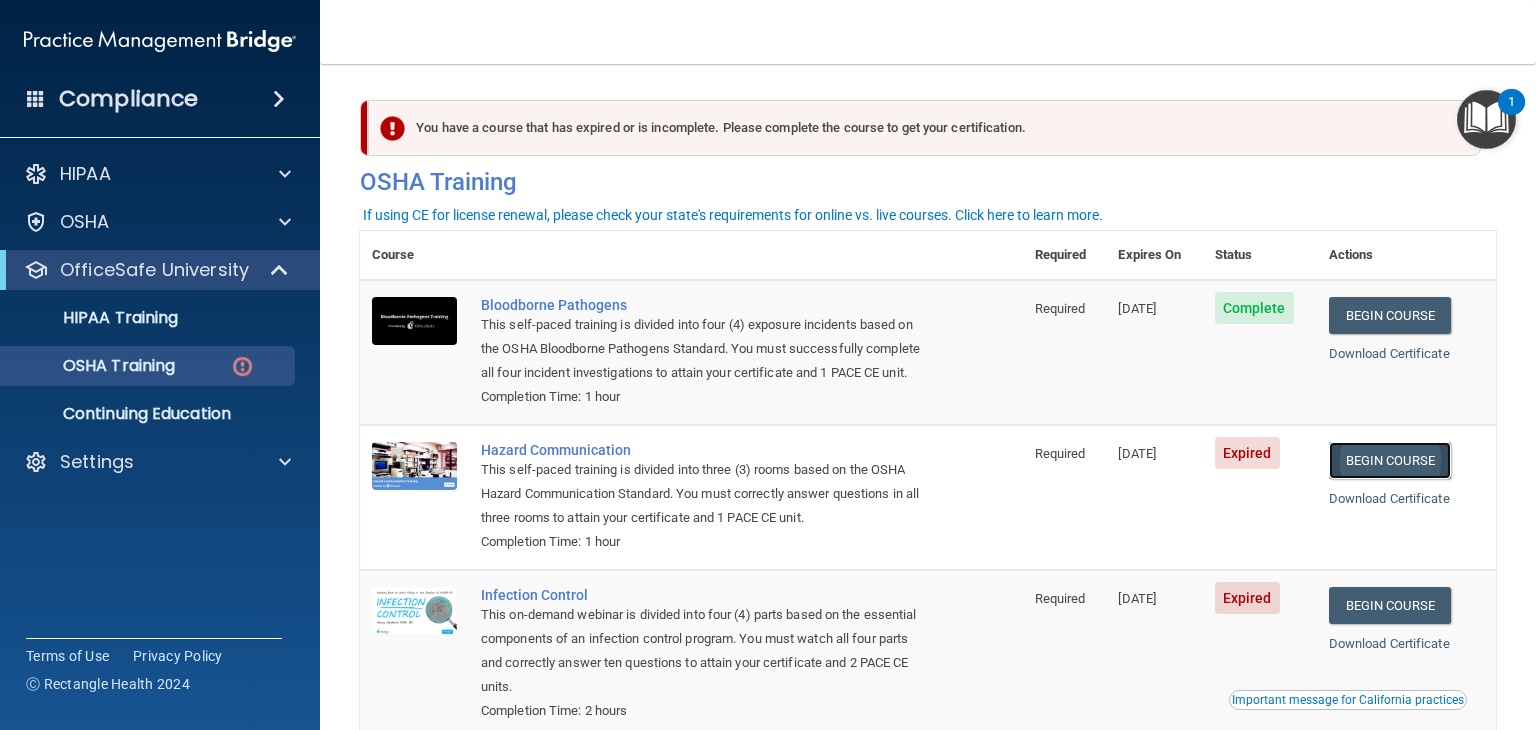 click on "Begin Course" at bounding box center [1390, 460] 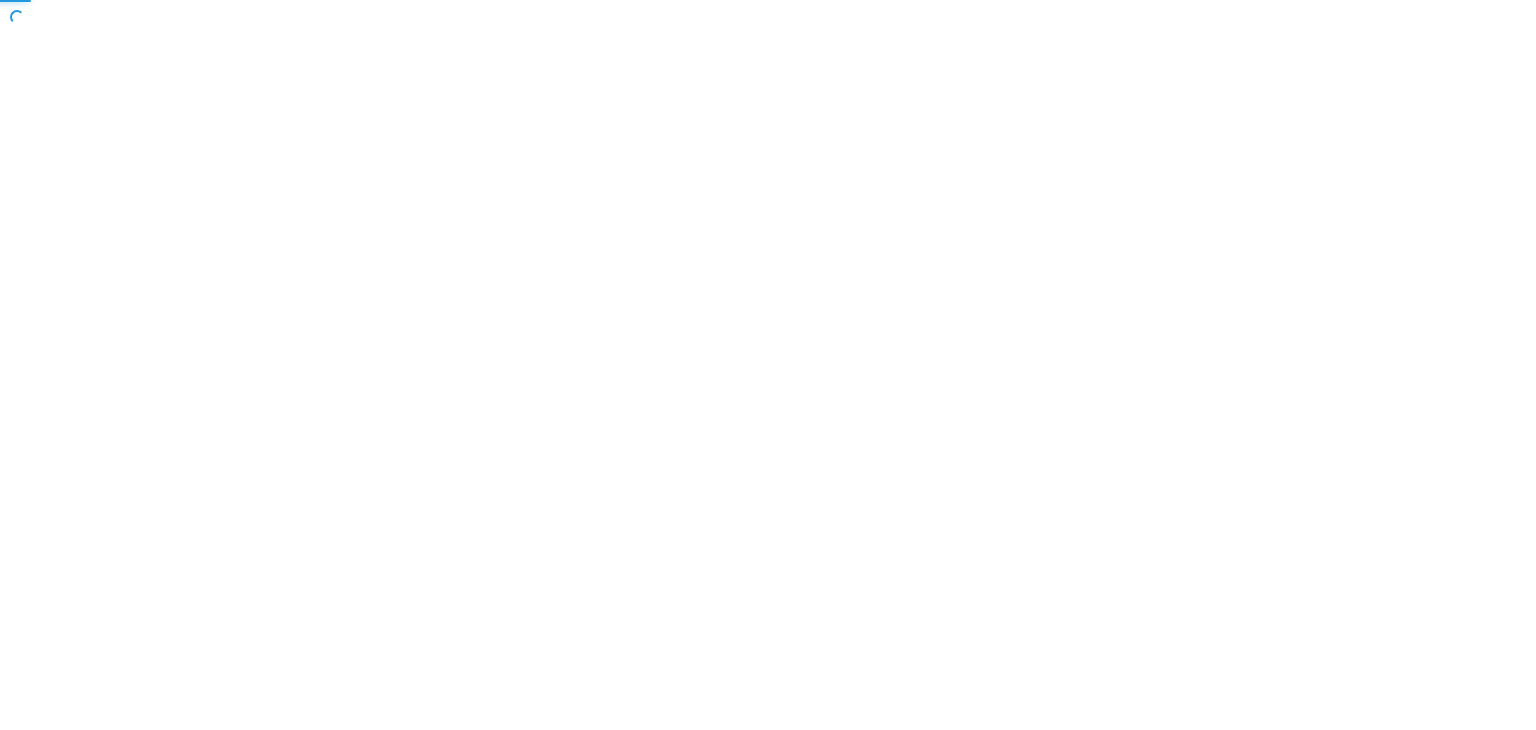scroll, scrollTop: 0, scrollLeft: 0, axis: both 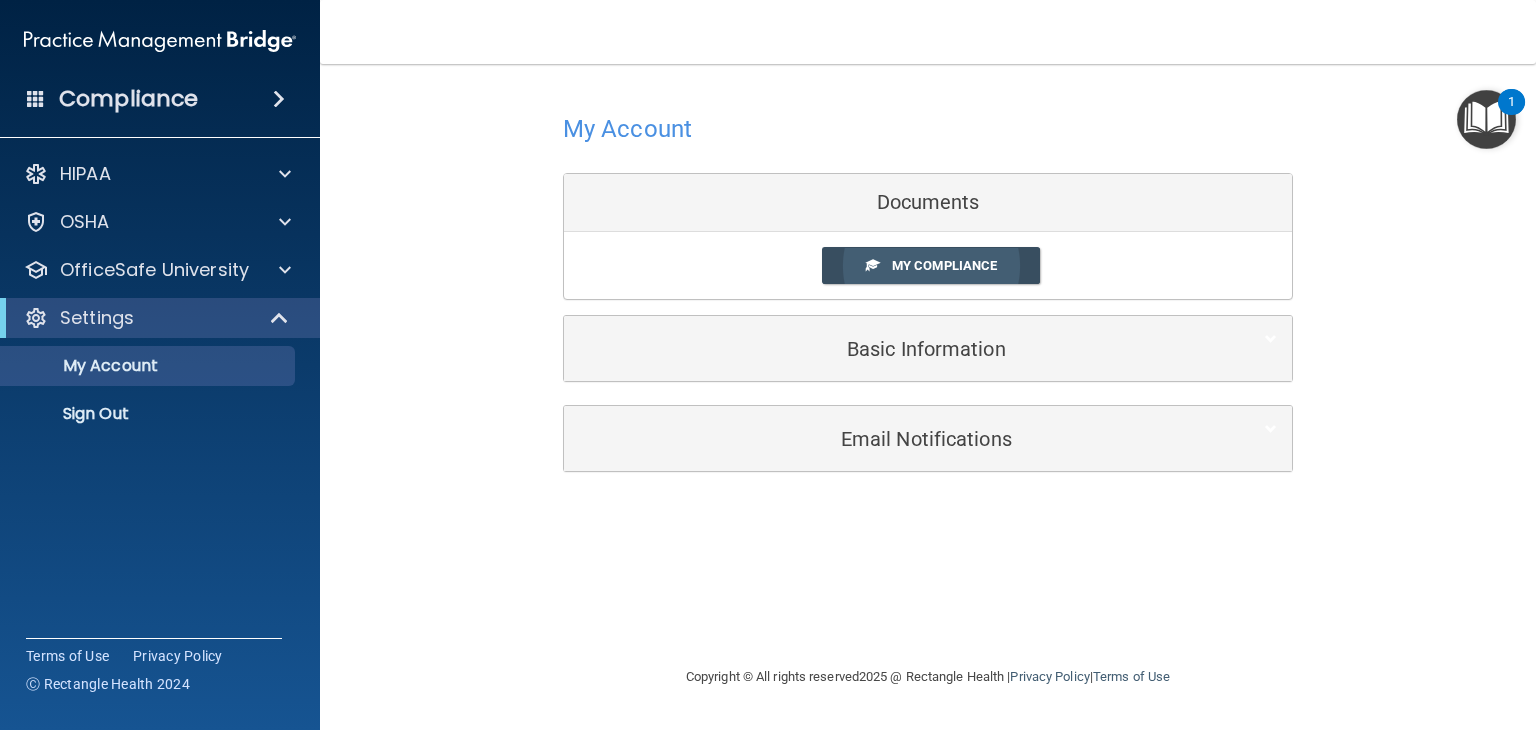 click on "My Compliance" at bounding box center [944, 265] 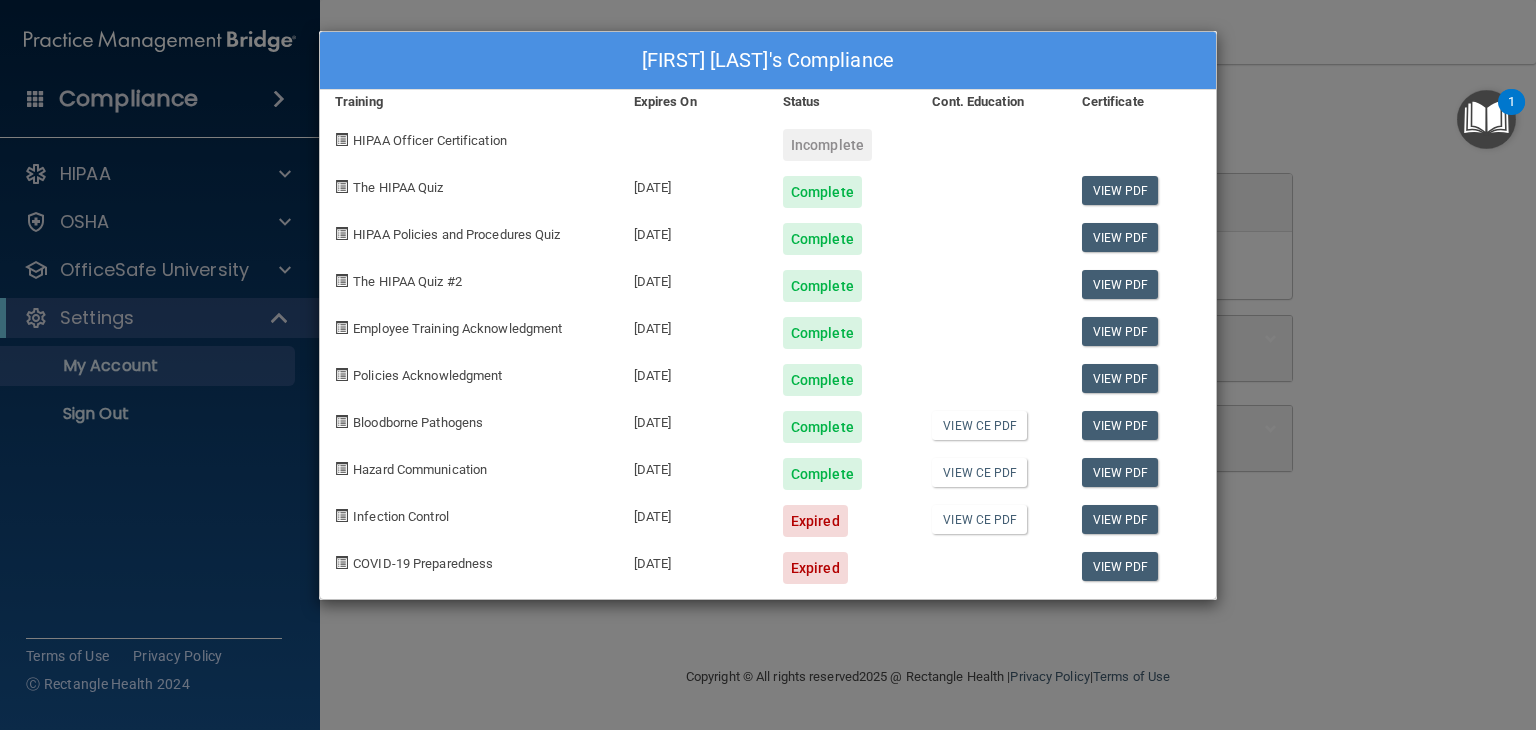 click on "Incomplete" at bounding box center (827, 145) 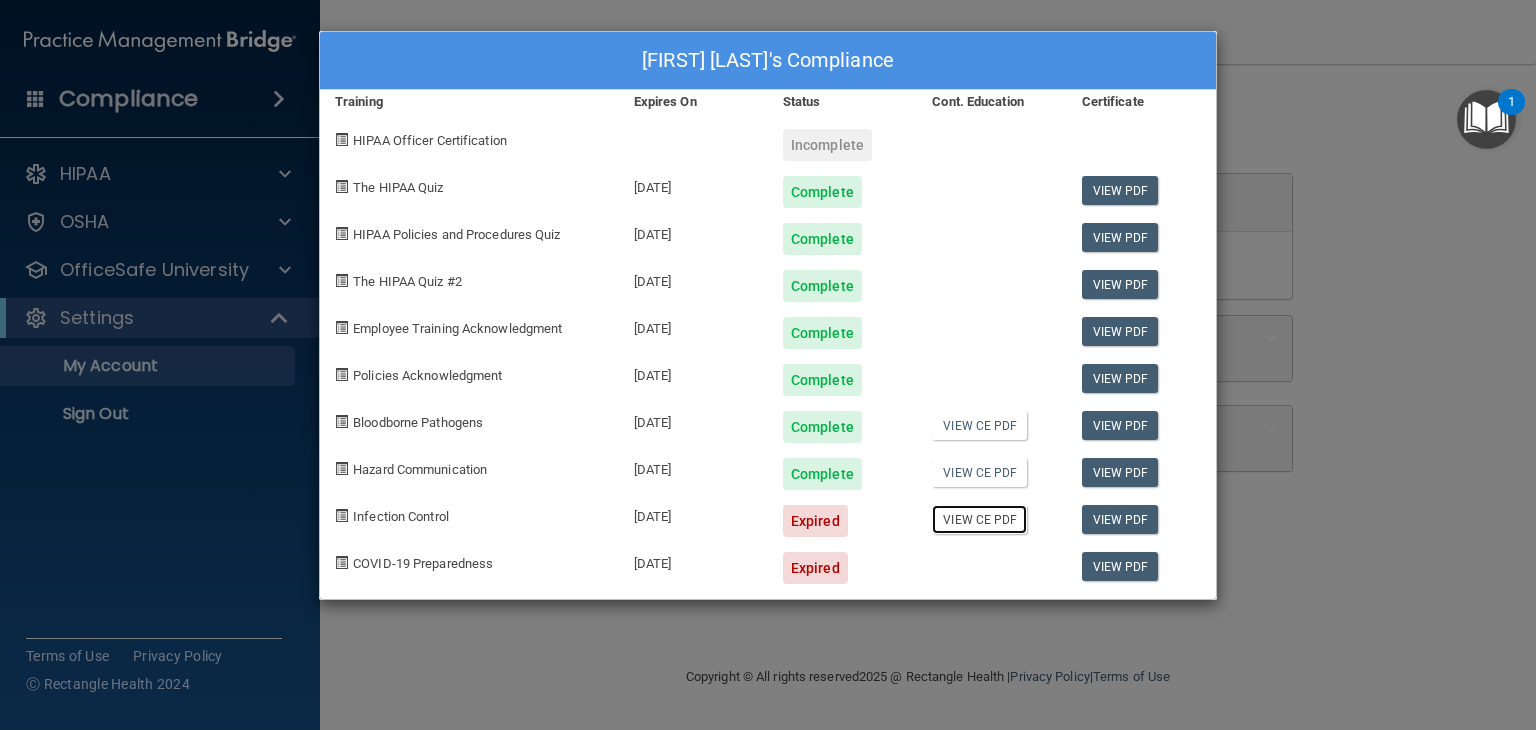click on "View CE PDF" at bounding box center (979, 519) 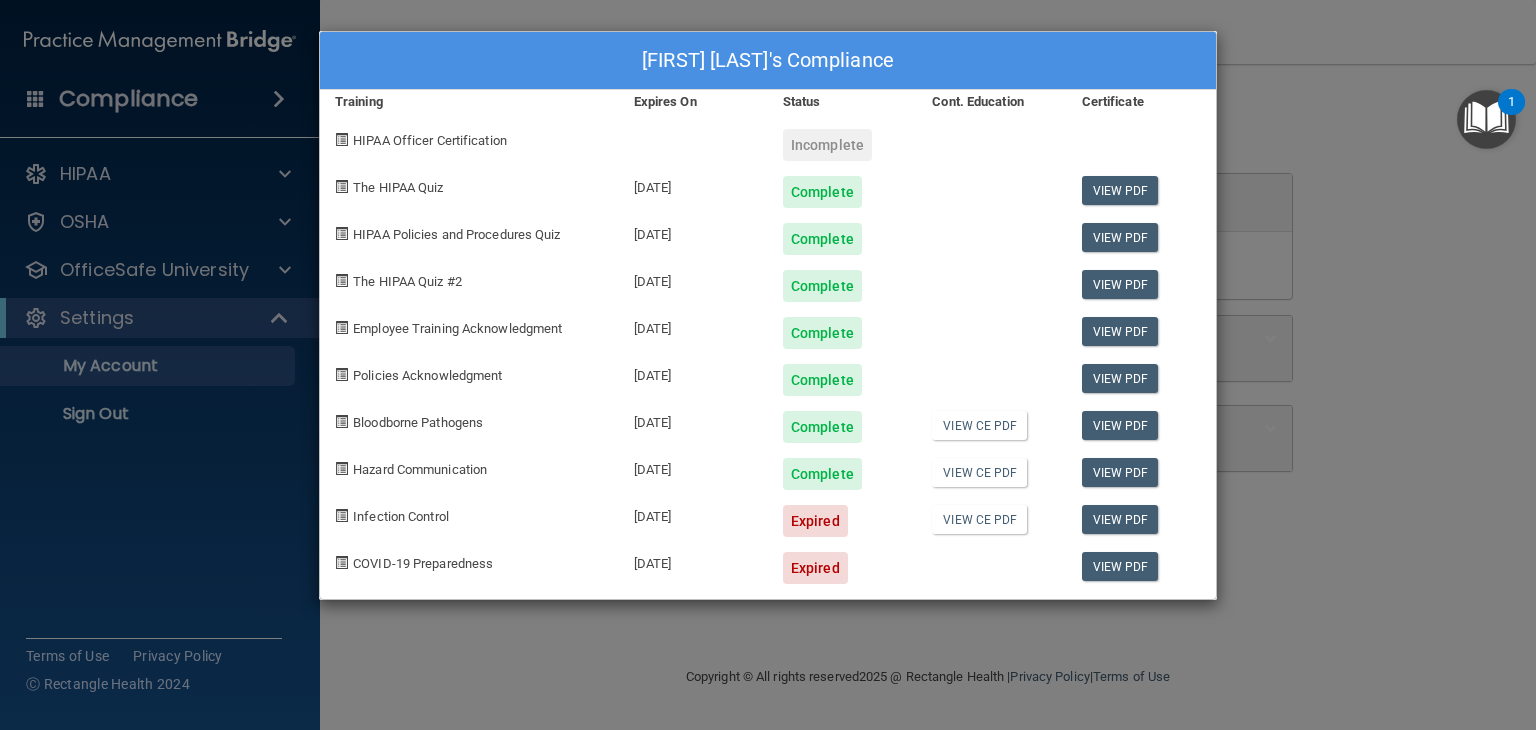 click on "Marzury Riggs's Compliance      Training   Expires On   Status   Cont. Education   Certificate         HIPAA Officer Certification             Incomplete                      The HIPAA Quiz      07/30/2026       Complete              View PDF         HIPAA Policies and Procedures Quiz      07/30/2026       Complete              View PDF         The HIPAA Quiz #2      07/30/2026       Complete              View PDF         Employee Training Acknowledgment      07/30/2026       Complete              View PDF         Policies Acknowledgment      07/30/2026       Complete              View PDF         Bloodborne Pathogens      07/31/2026       Complete        View CE PDF       View PDF         Hazard Communication      07/31/2026       Complete        View CE PDF       View PDF         Infection Control      07/30/2025       Expired        View CE PDF       View PDF         COVID-19 Preparedness      07/30/2025       Expired              View PDF" at bounding box center (768, 365) 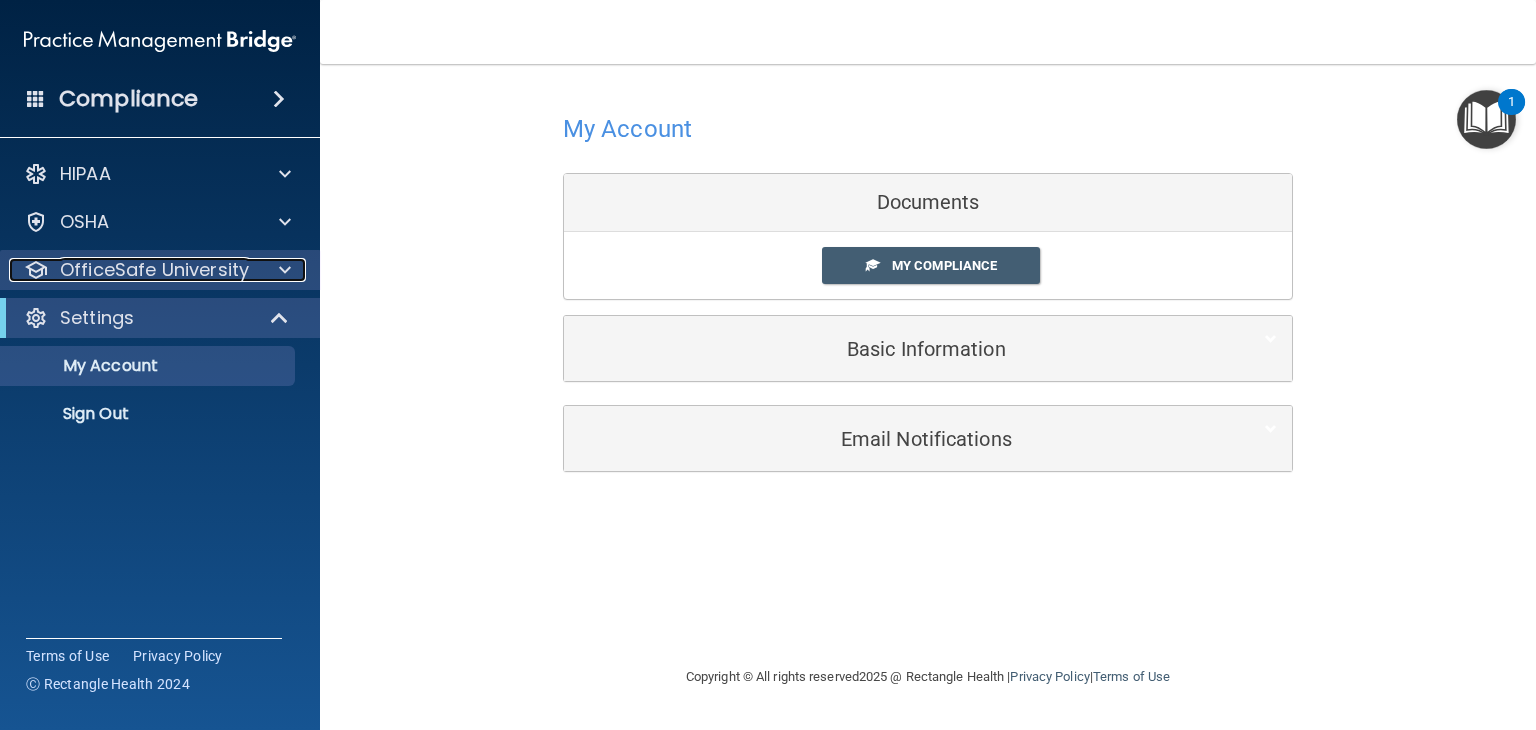 click at bounding box center [282, 270] 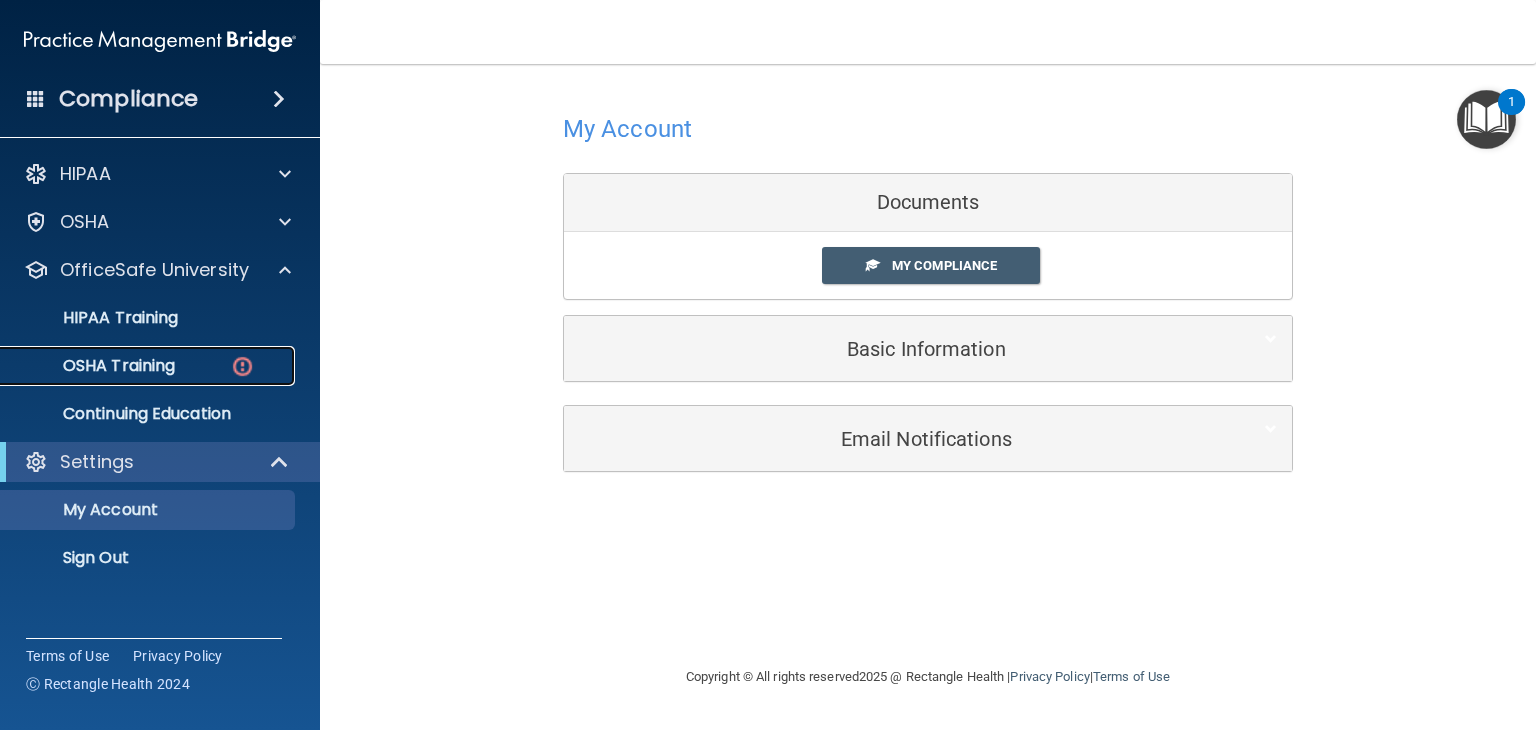 click on "OSHA Training" at bounding box center [94, 366] 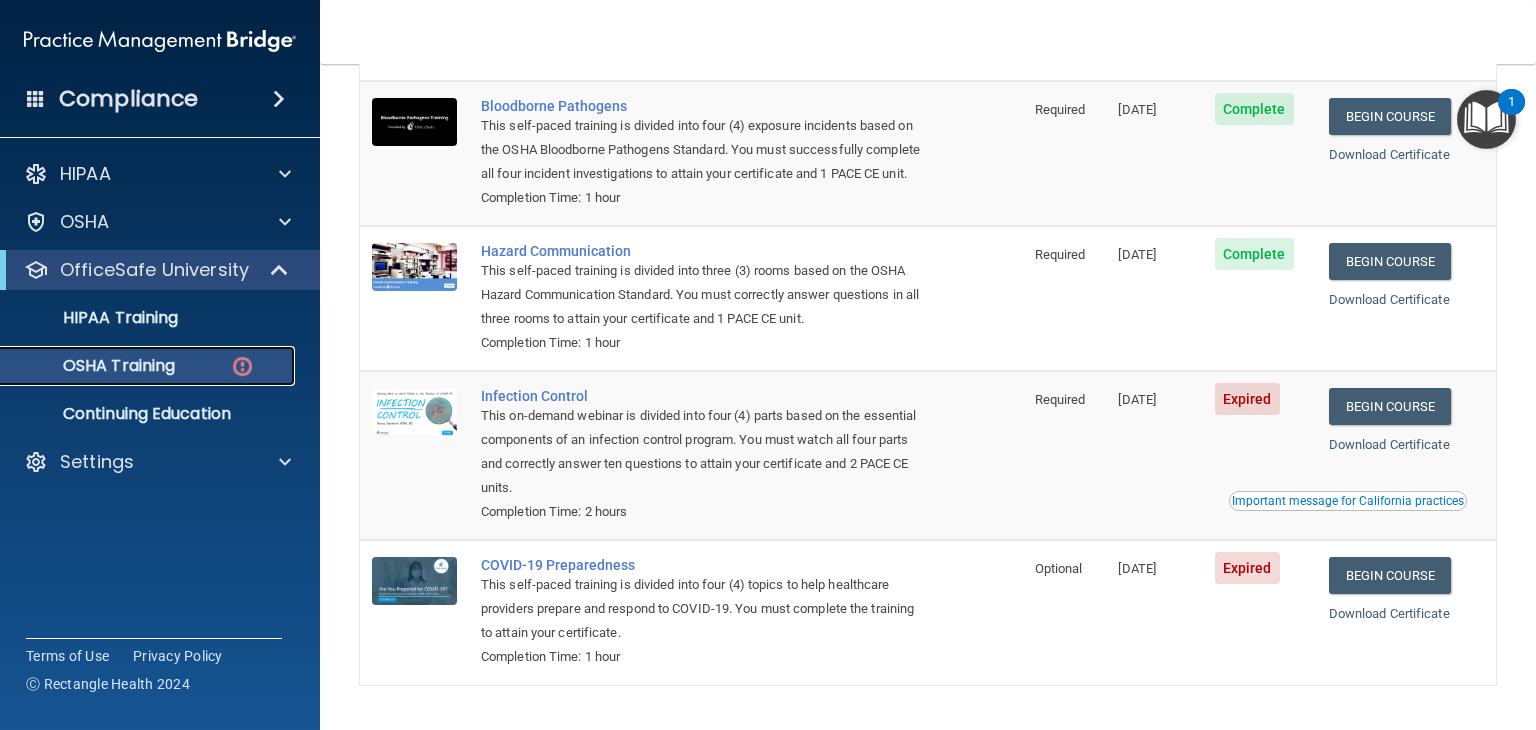 scroll, scrollTop: 243, scrollLeft: 0, axis: vertical 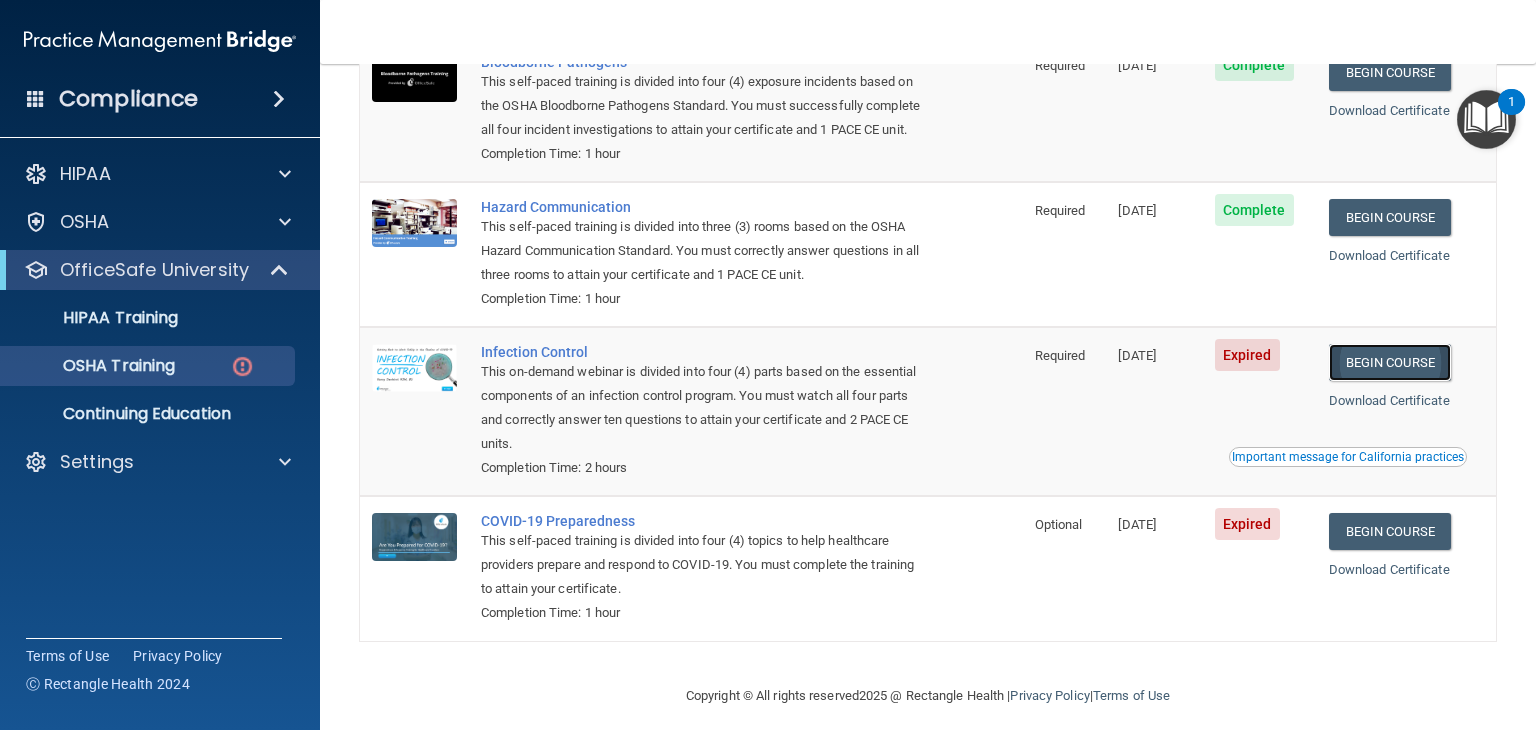 click on "Begin Course" at bounding box center [1390, 362] 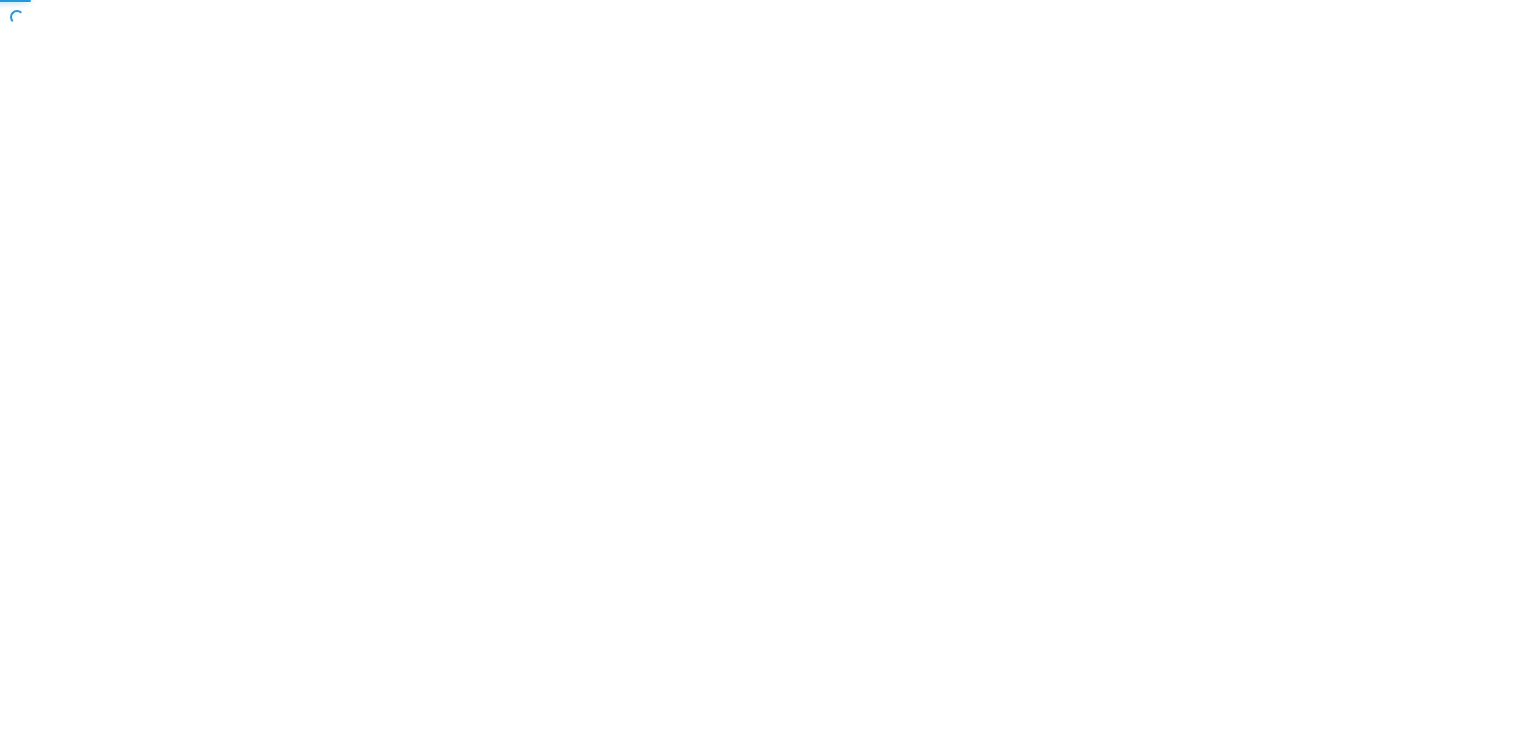 scroll, scrollTop: 0, scrollLeft: 0, axis: both 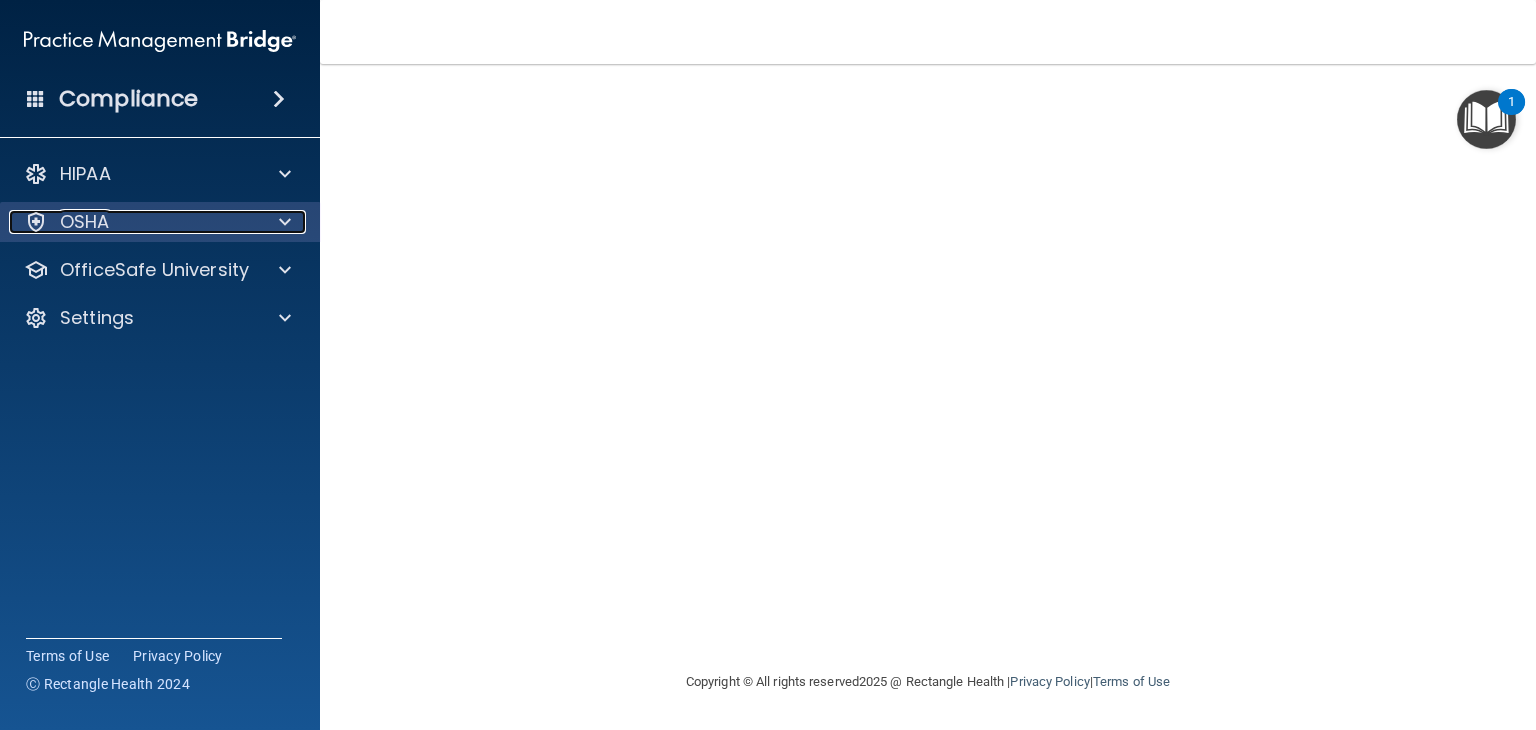 click on "OSHA" at bounding box center [133, 222] 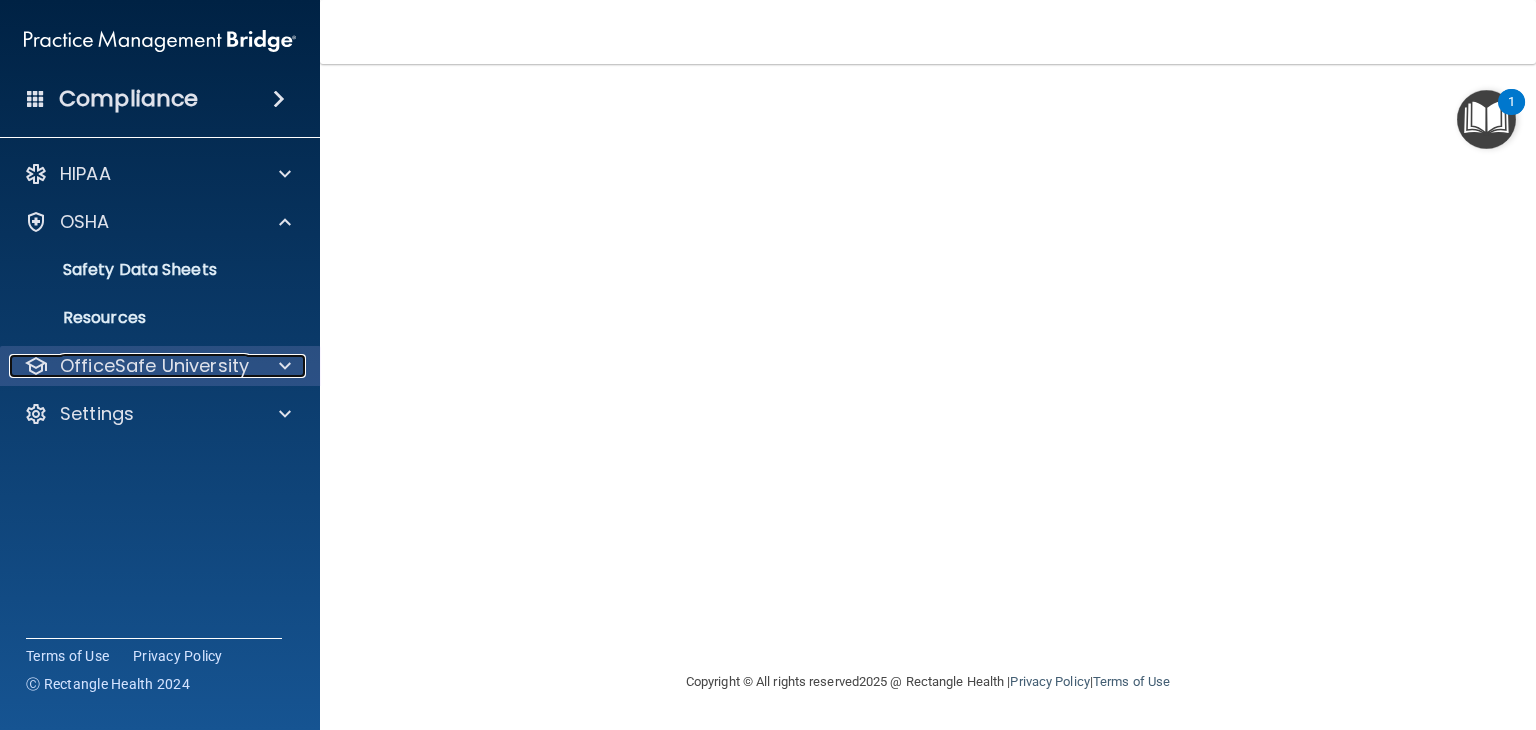 click at bounding box center (285, 366) 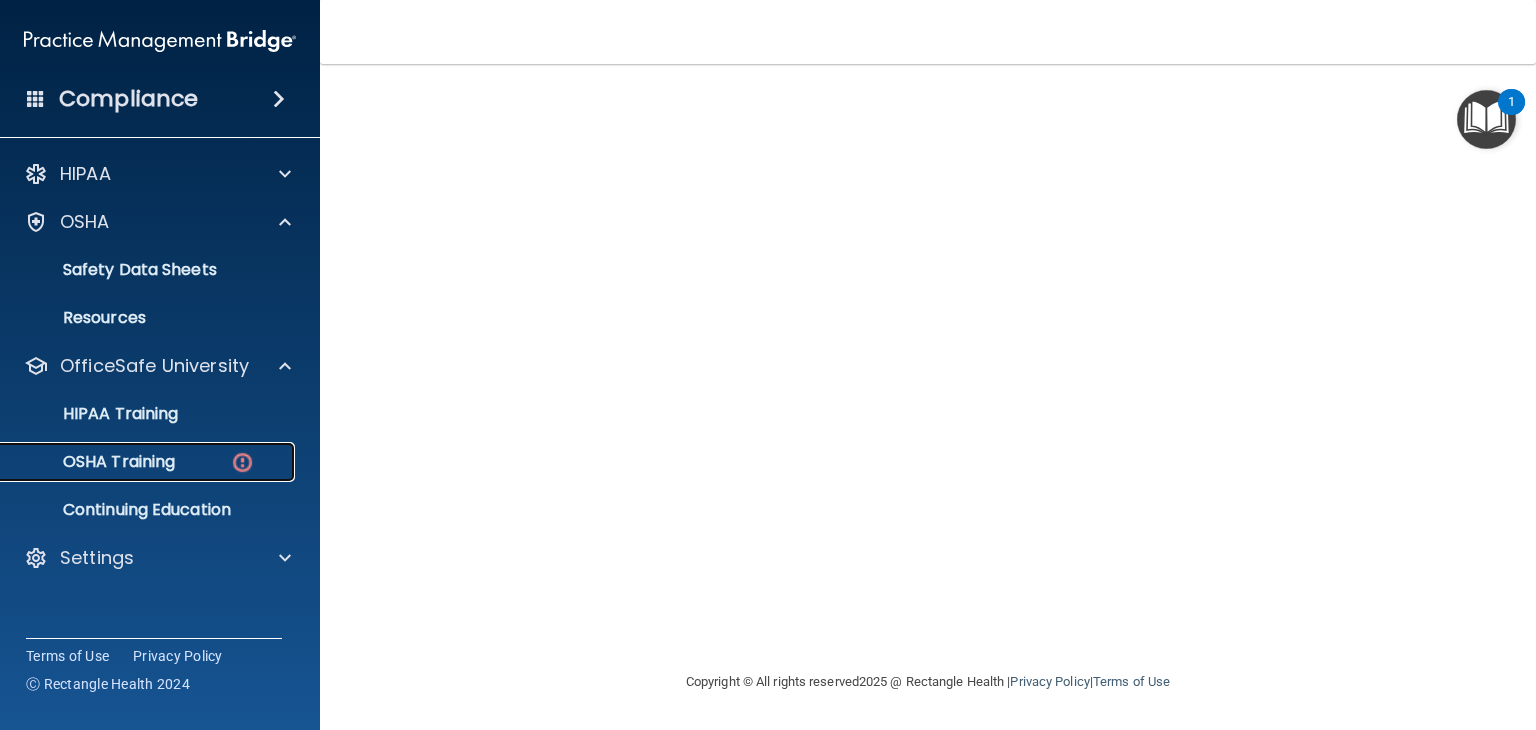 click on "OSHA Training" at bounding box center [149, 462] 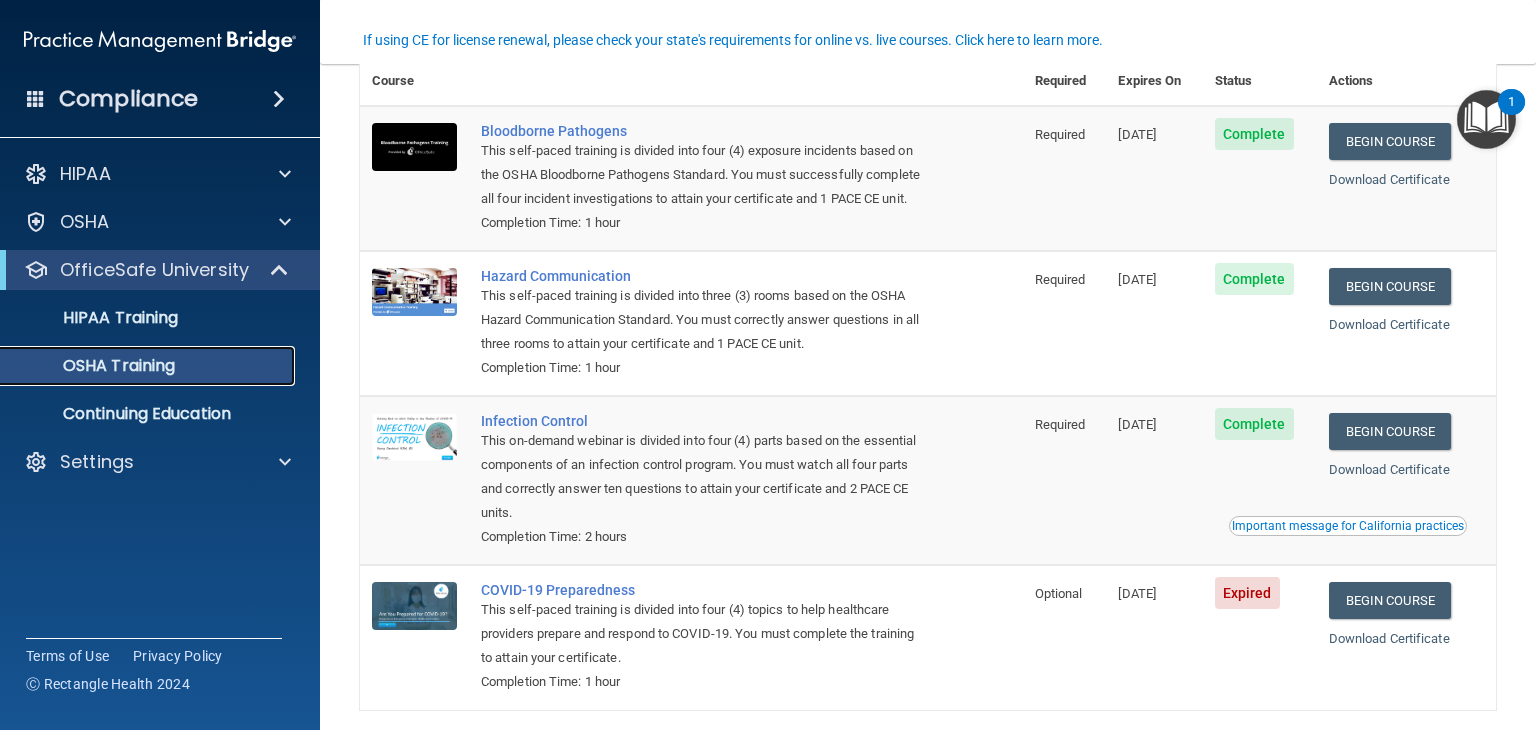 scroll, scrollTop: 224, scrollLeft: 0, axis: vertical 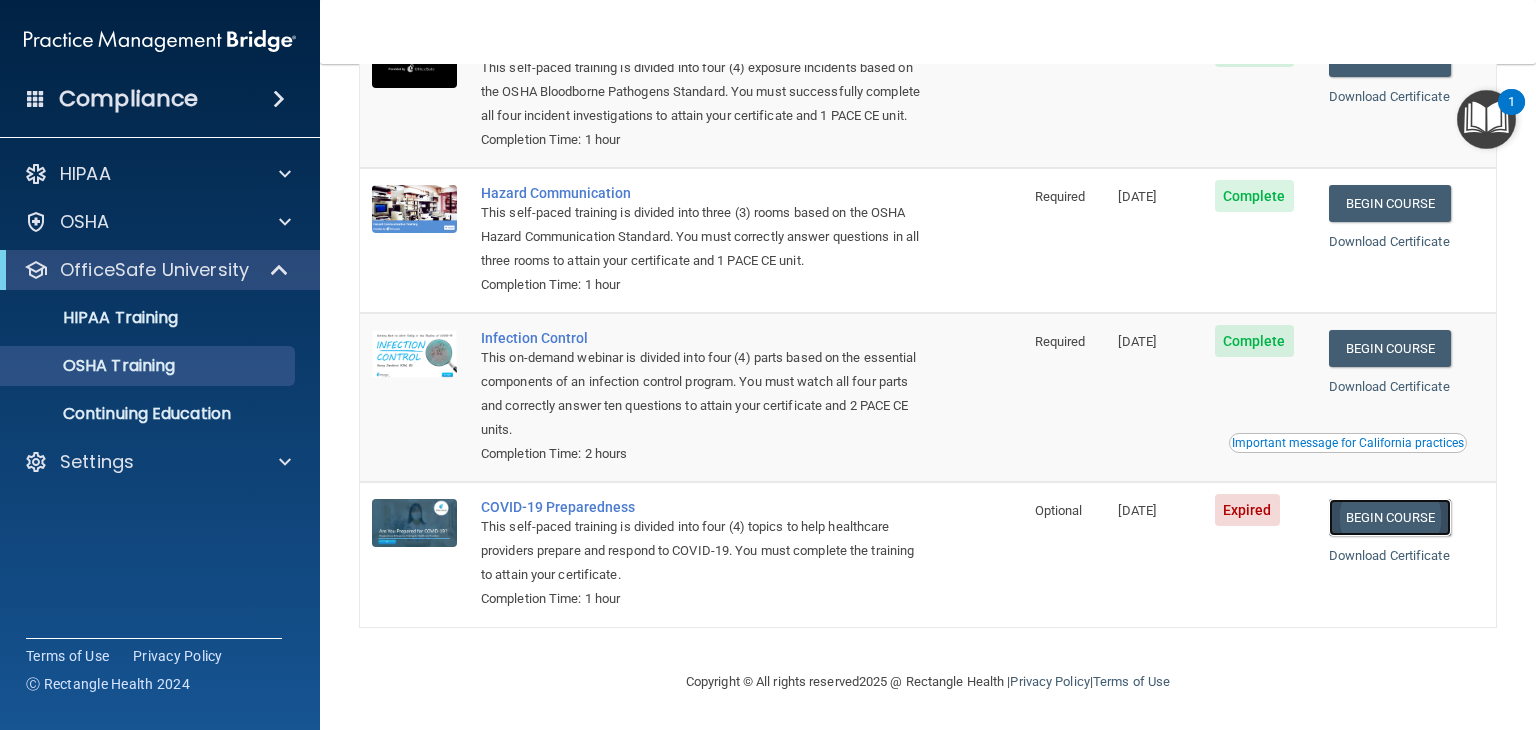 click on "Begin Course" at bounding box center (1390, 517) 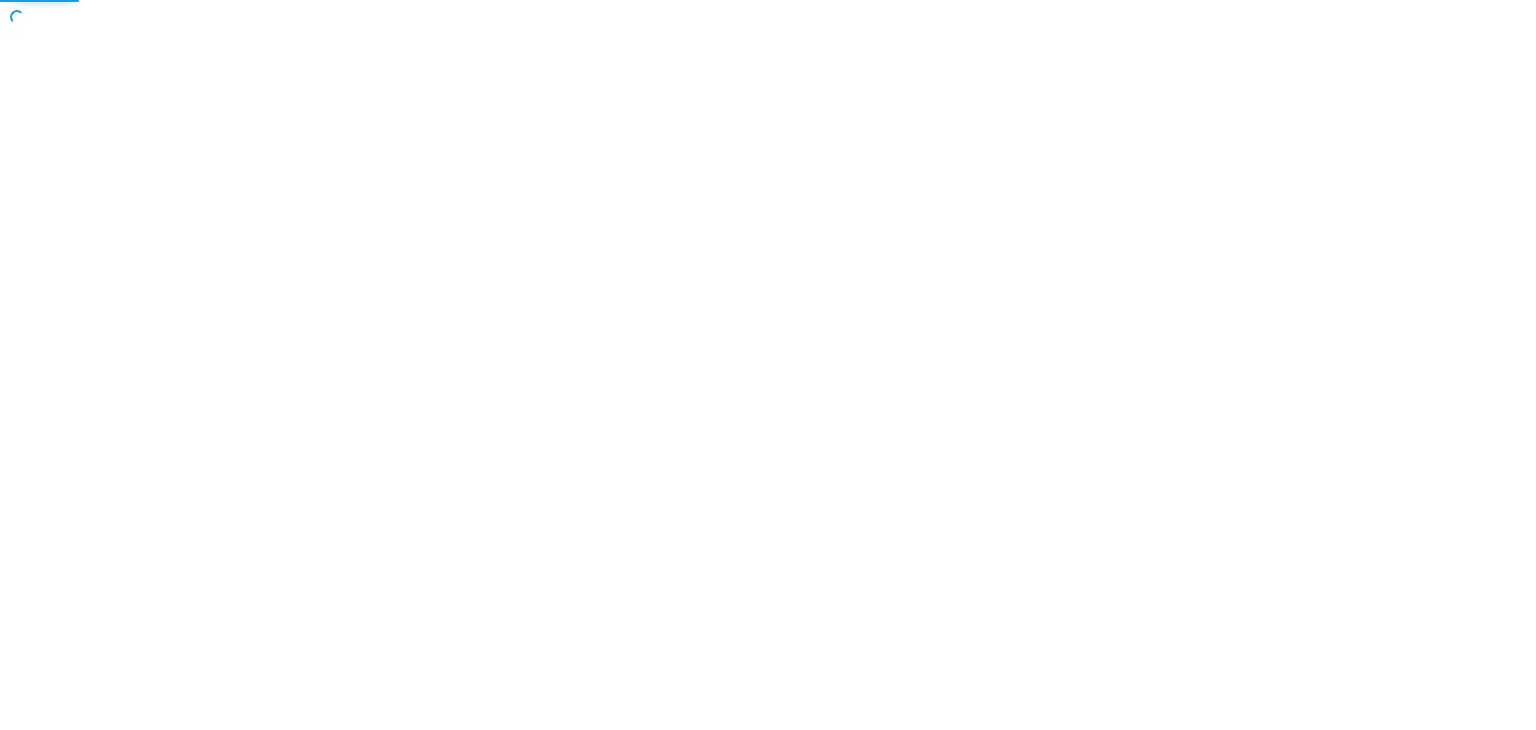 scroll, scrollTop: 0, scrollLeft: 0, axis: both 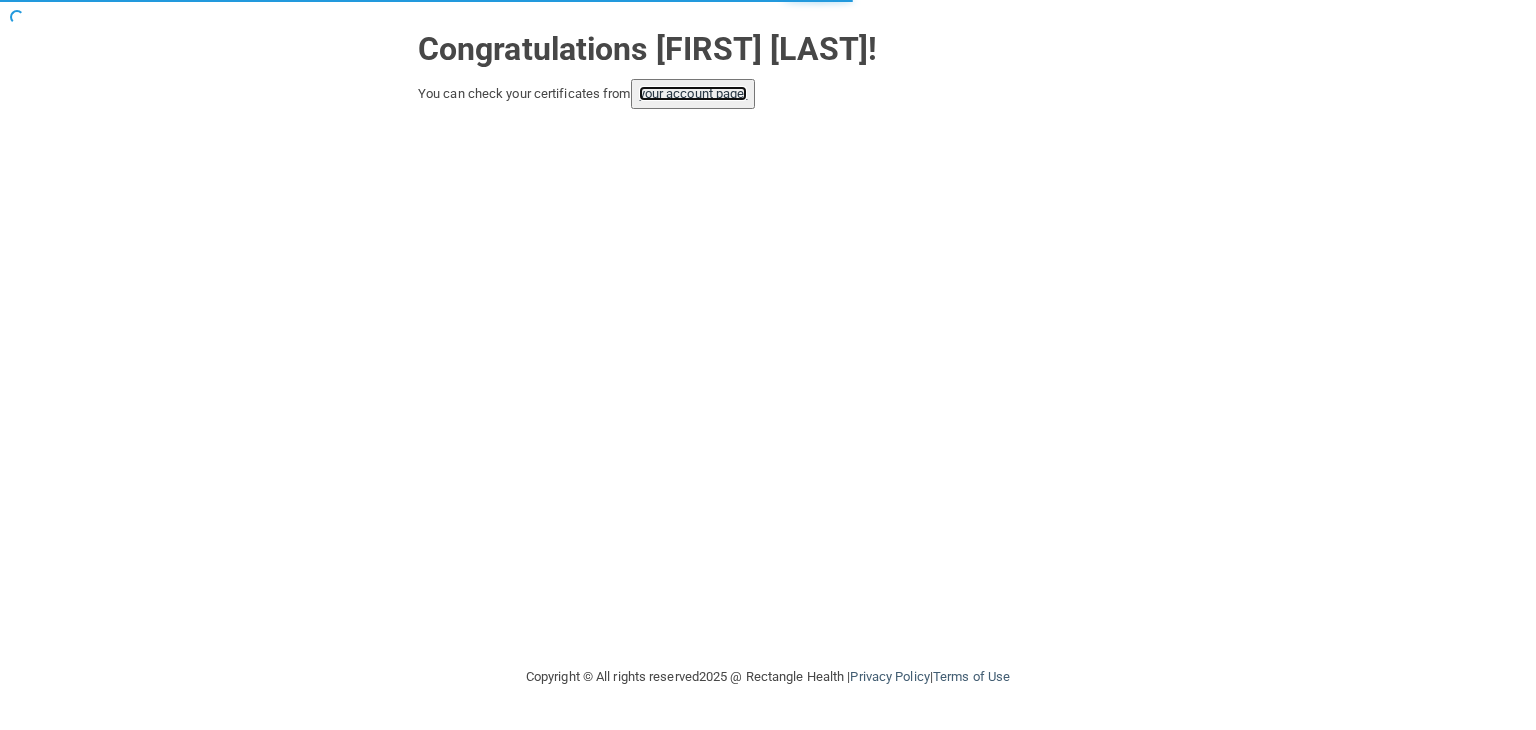 click on "your account page!" at bounding box center (693, 93) 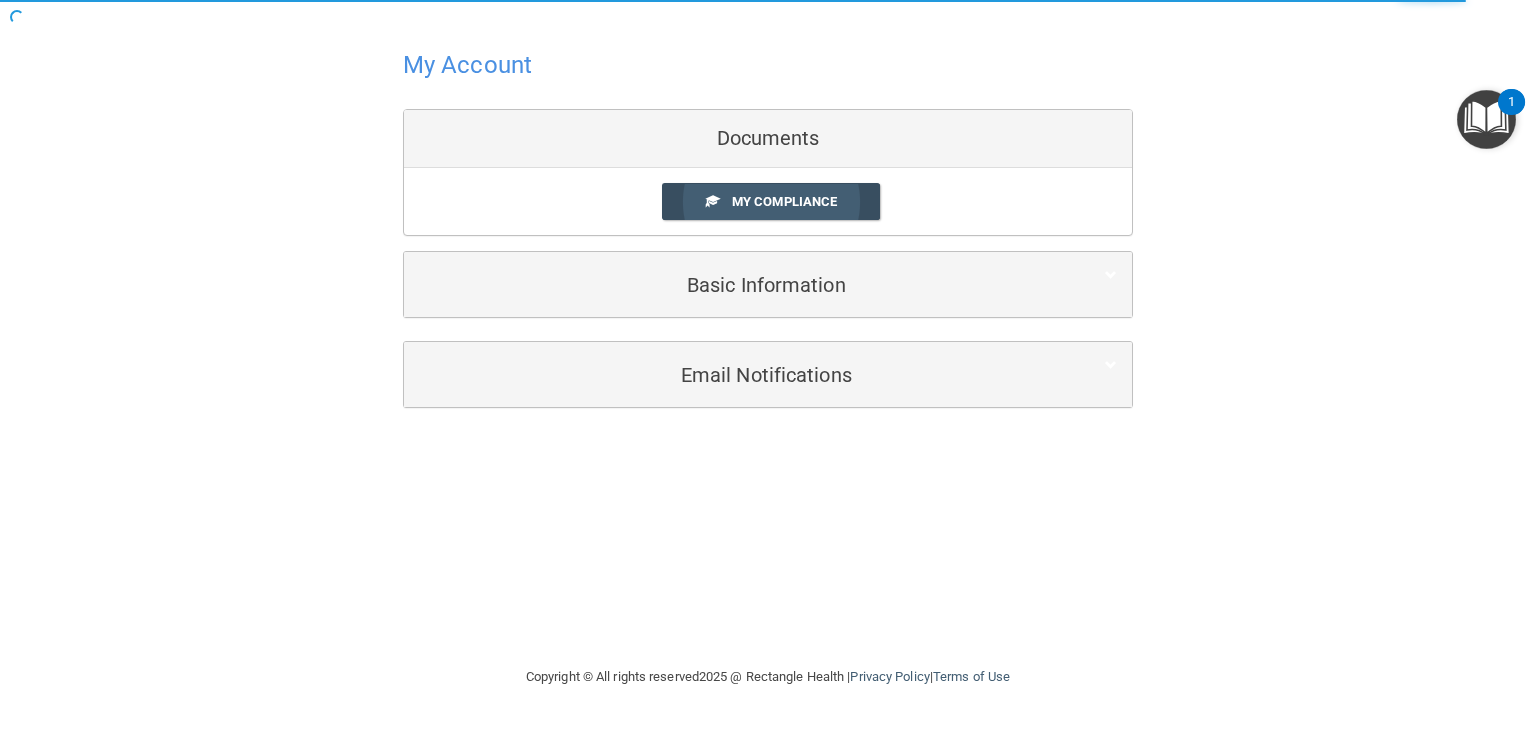click on "My Compliance" at bounding box center [784, 201] 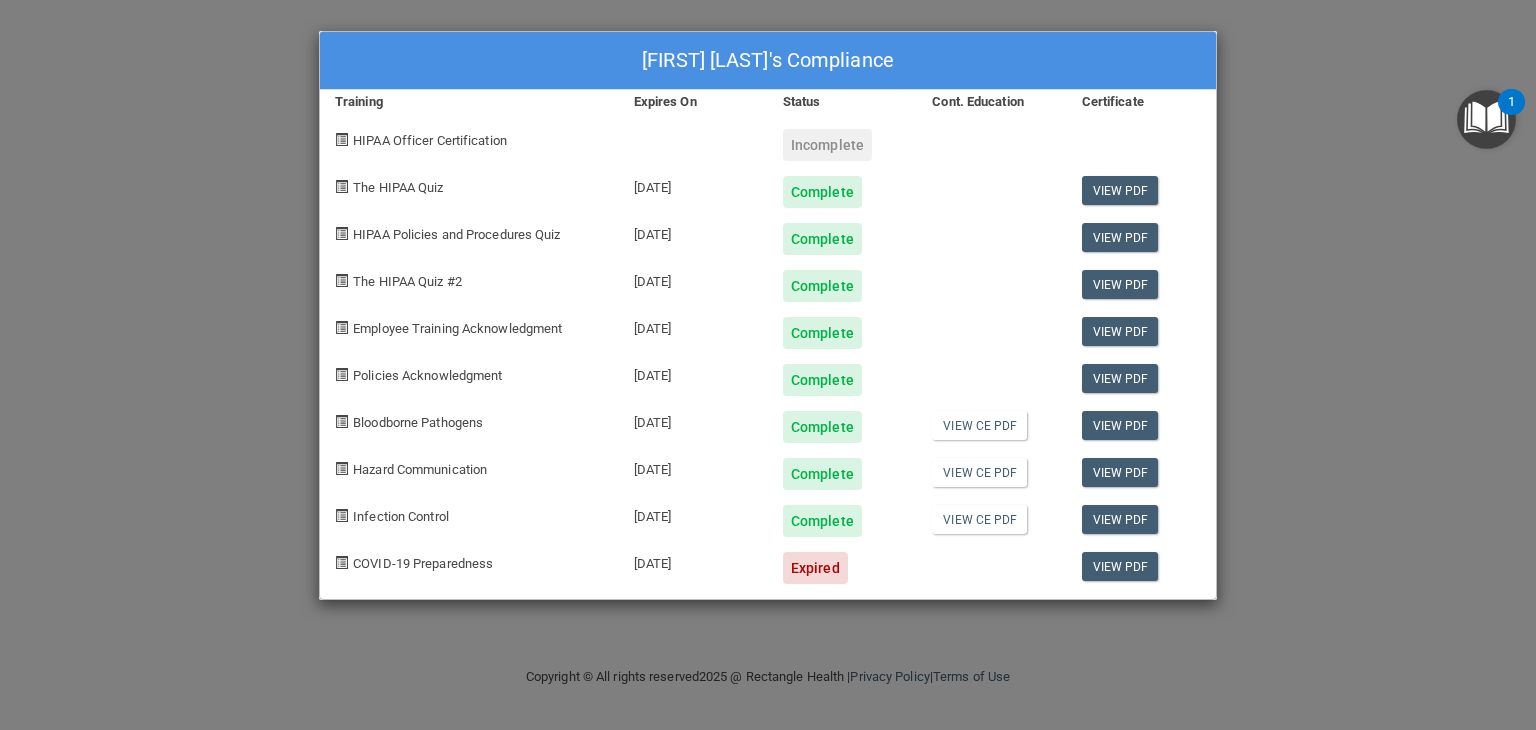 click at bounding box center (991, 560) 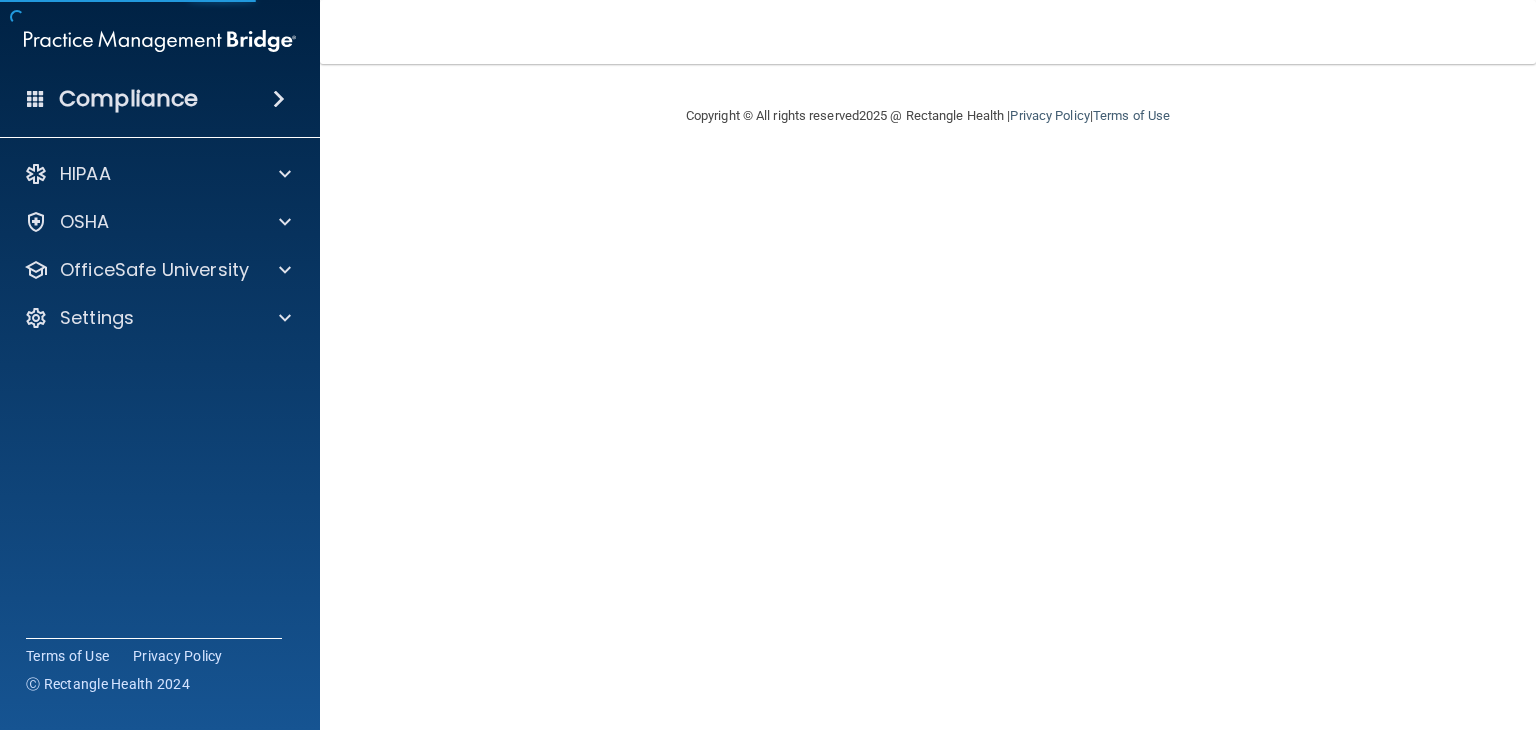 scroll, scrollTop: 0, scrollLeft: 0, axis: both 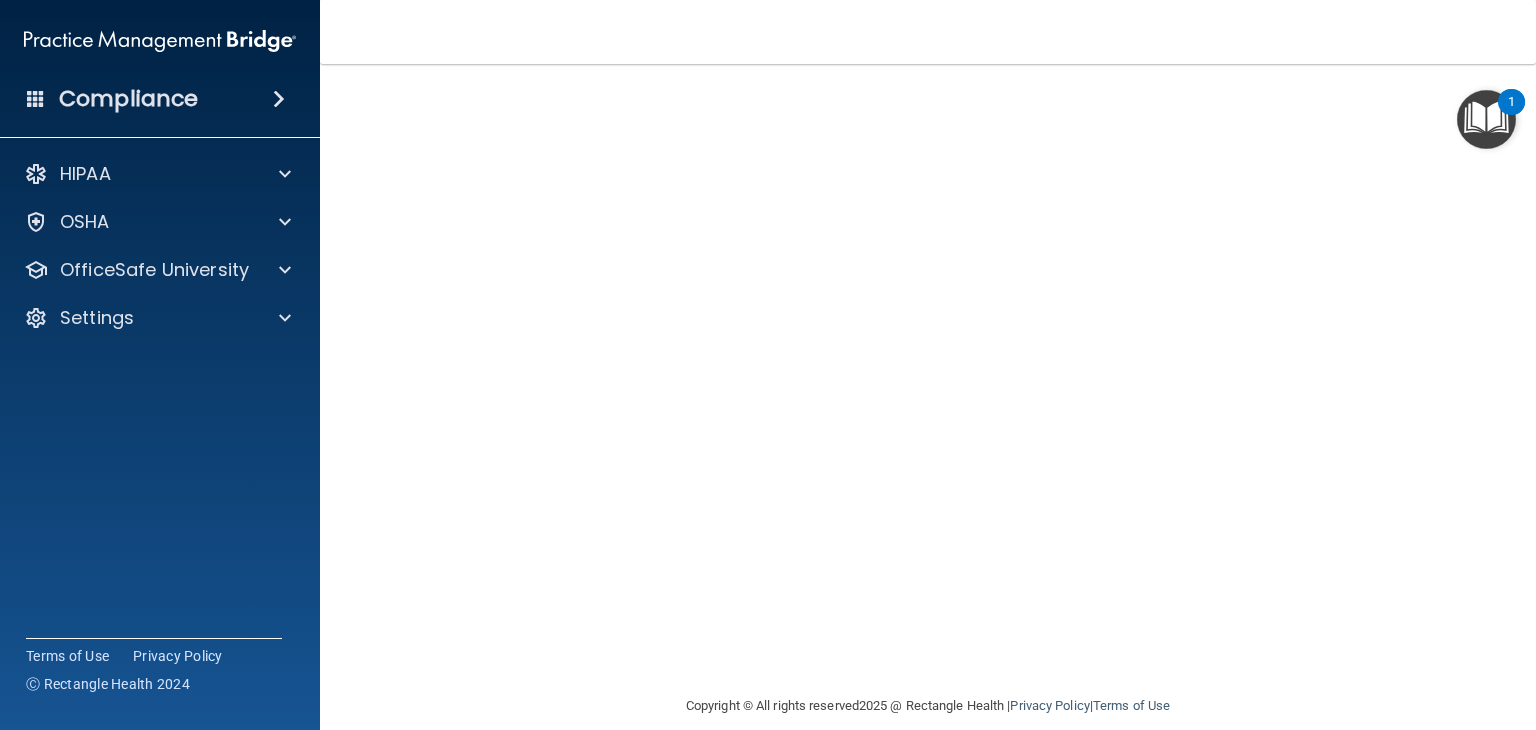 click on "COVID-19 Training         This course doesn’t expire until [DATE]. Are you sure you want to take this course now?   Take the course anyway!" at bounding box center [928, 348] 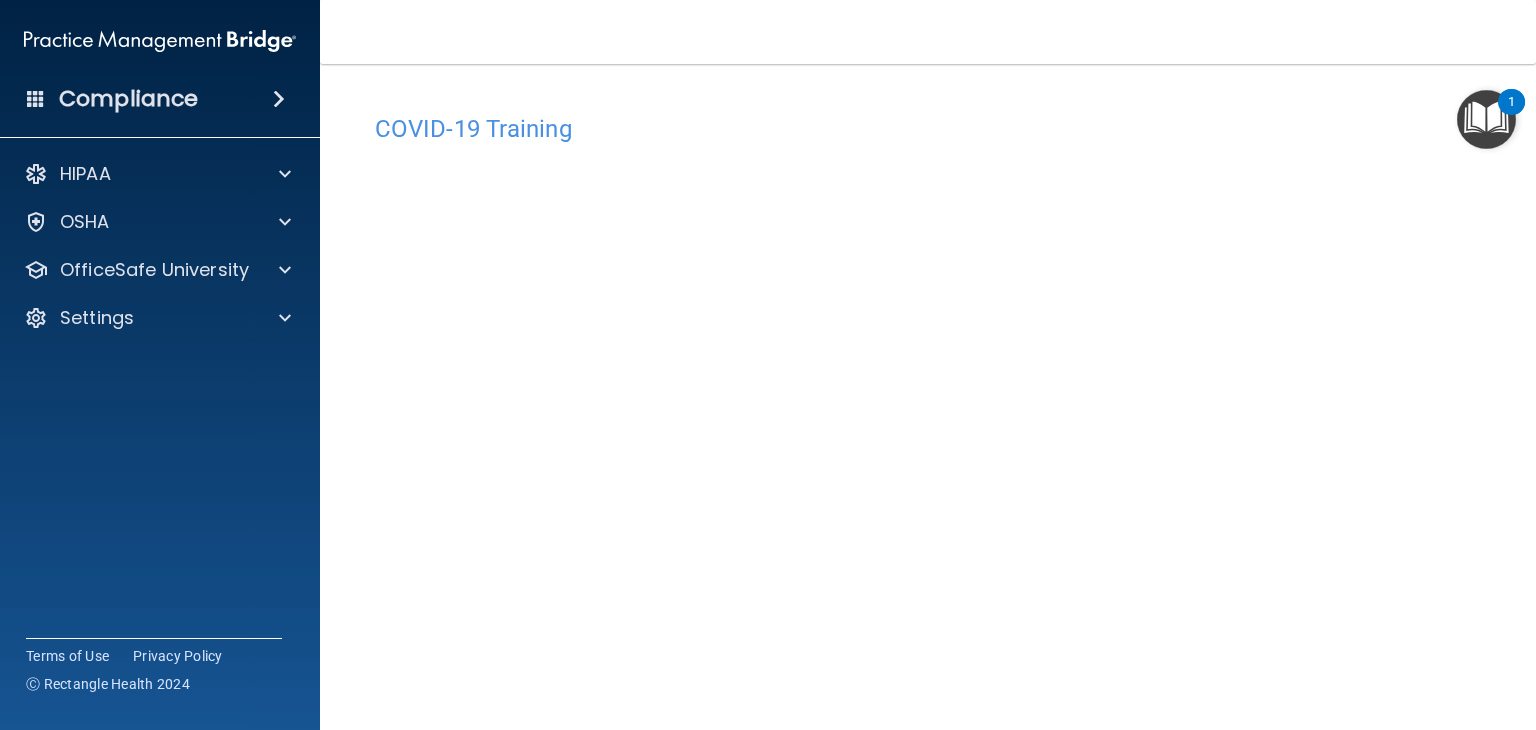 scroll, scrollTop: 0, scrollLeft: 0, axis: both 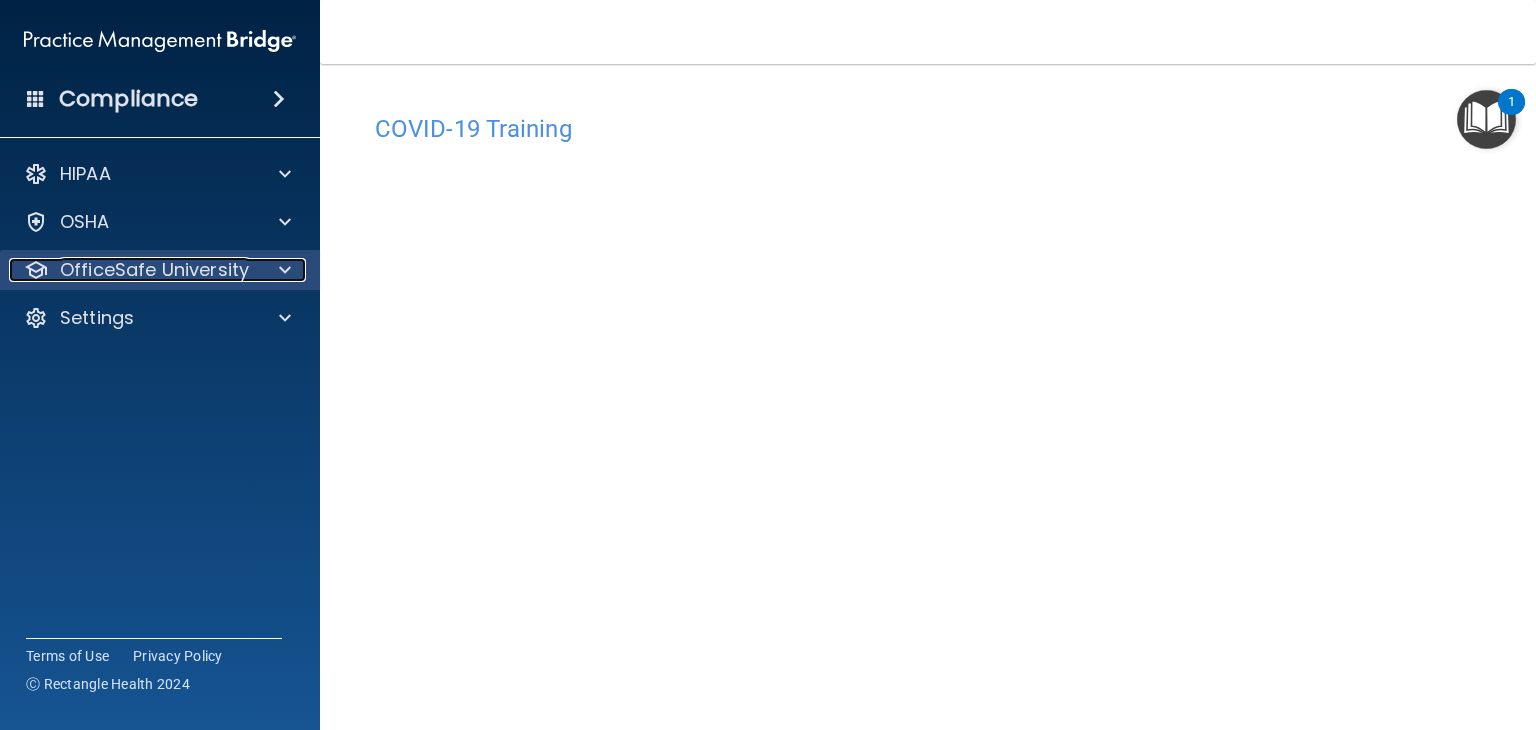 click at bounding box center [282, 270] 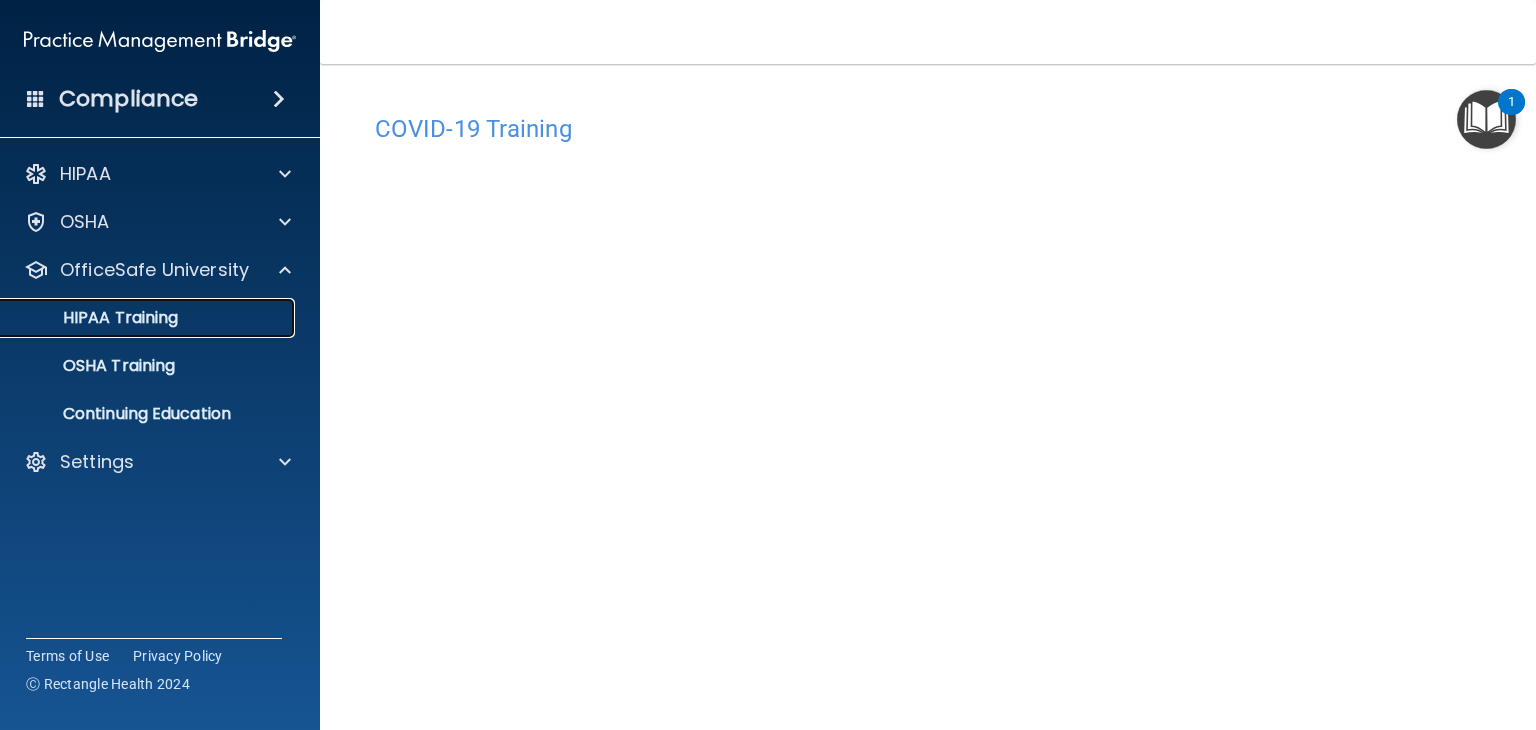 click on "HIPAA Training" at bounding box center (95, 318) 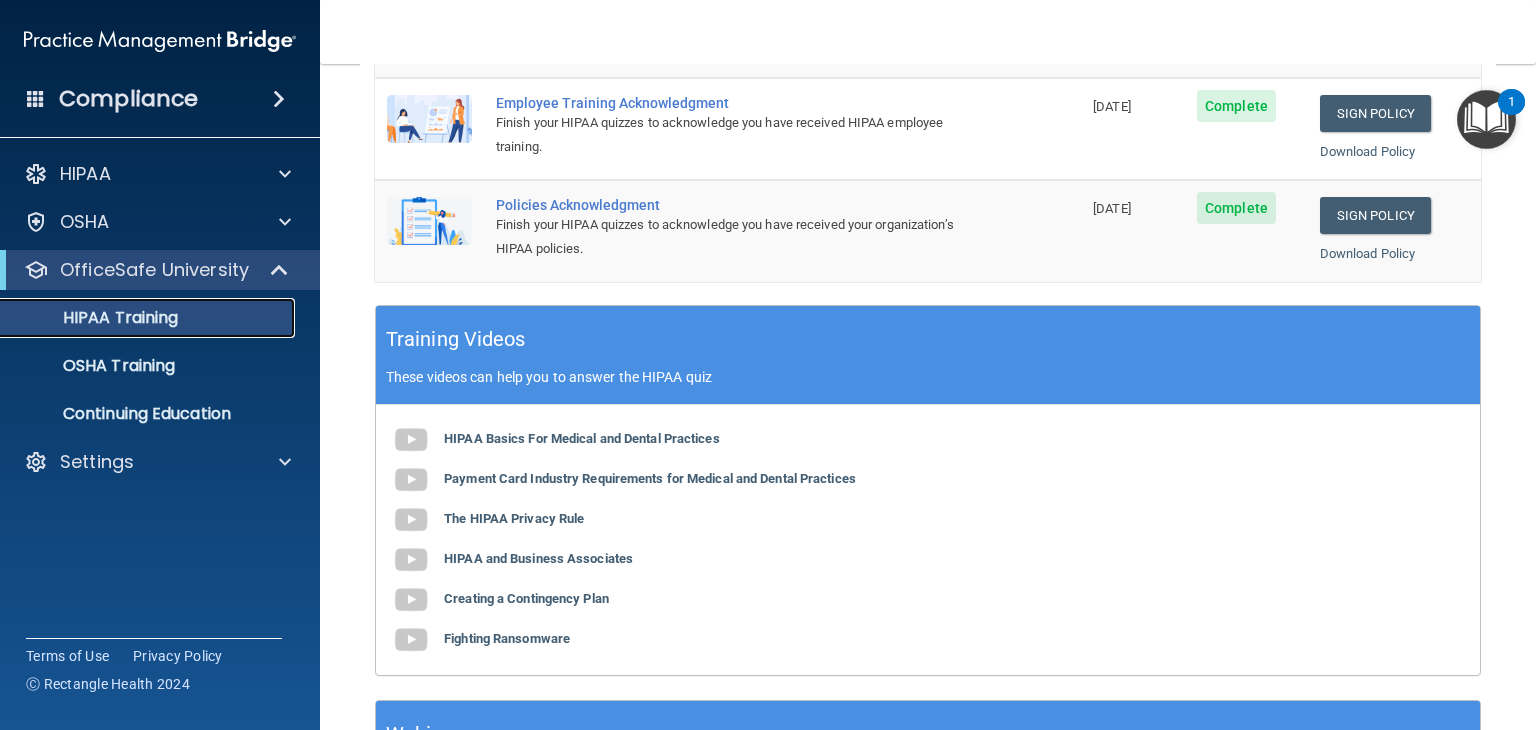 scroll, scrollTop: 596, scrollLeft: 0, axis: vertical 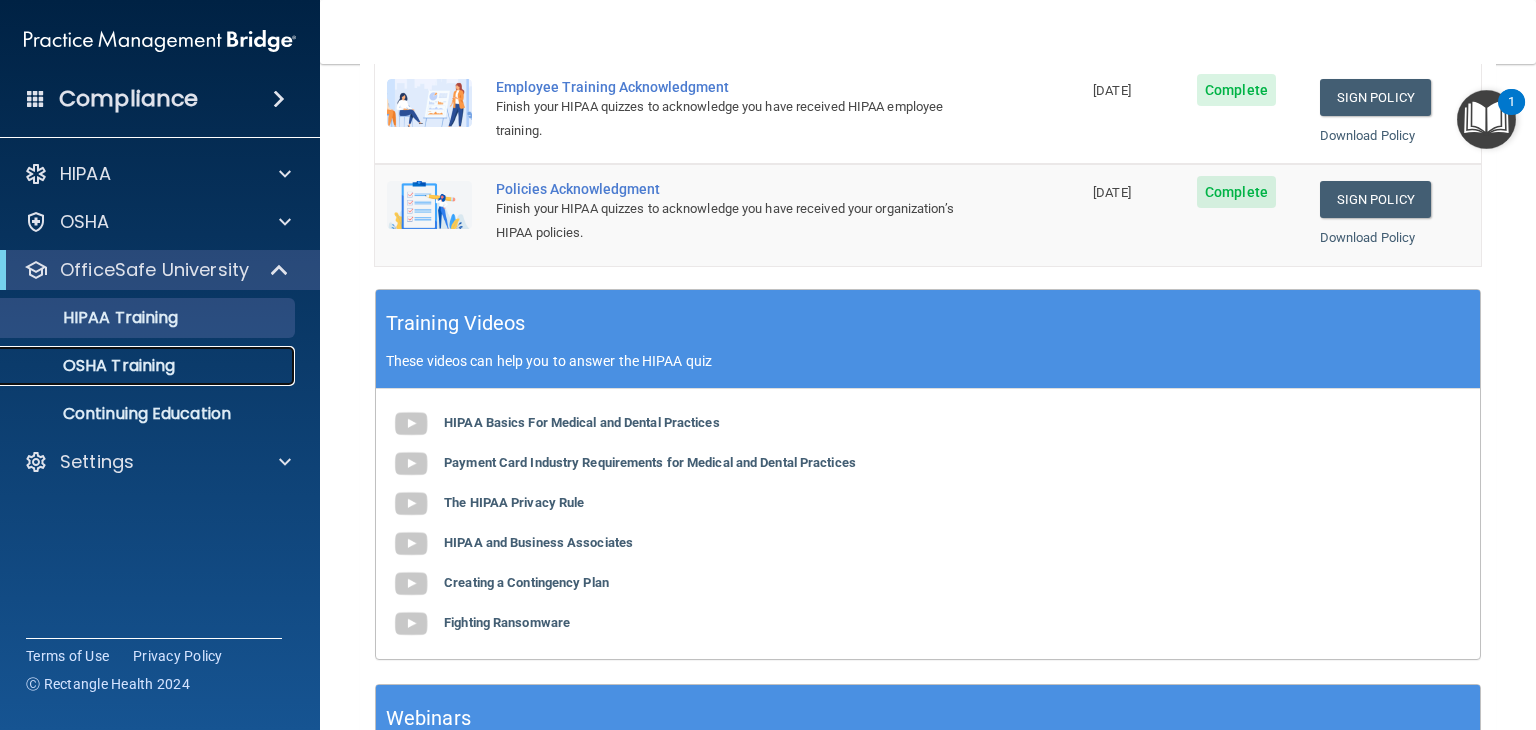 click on "OSHA Training" at bounding box center (94, 366) 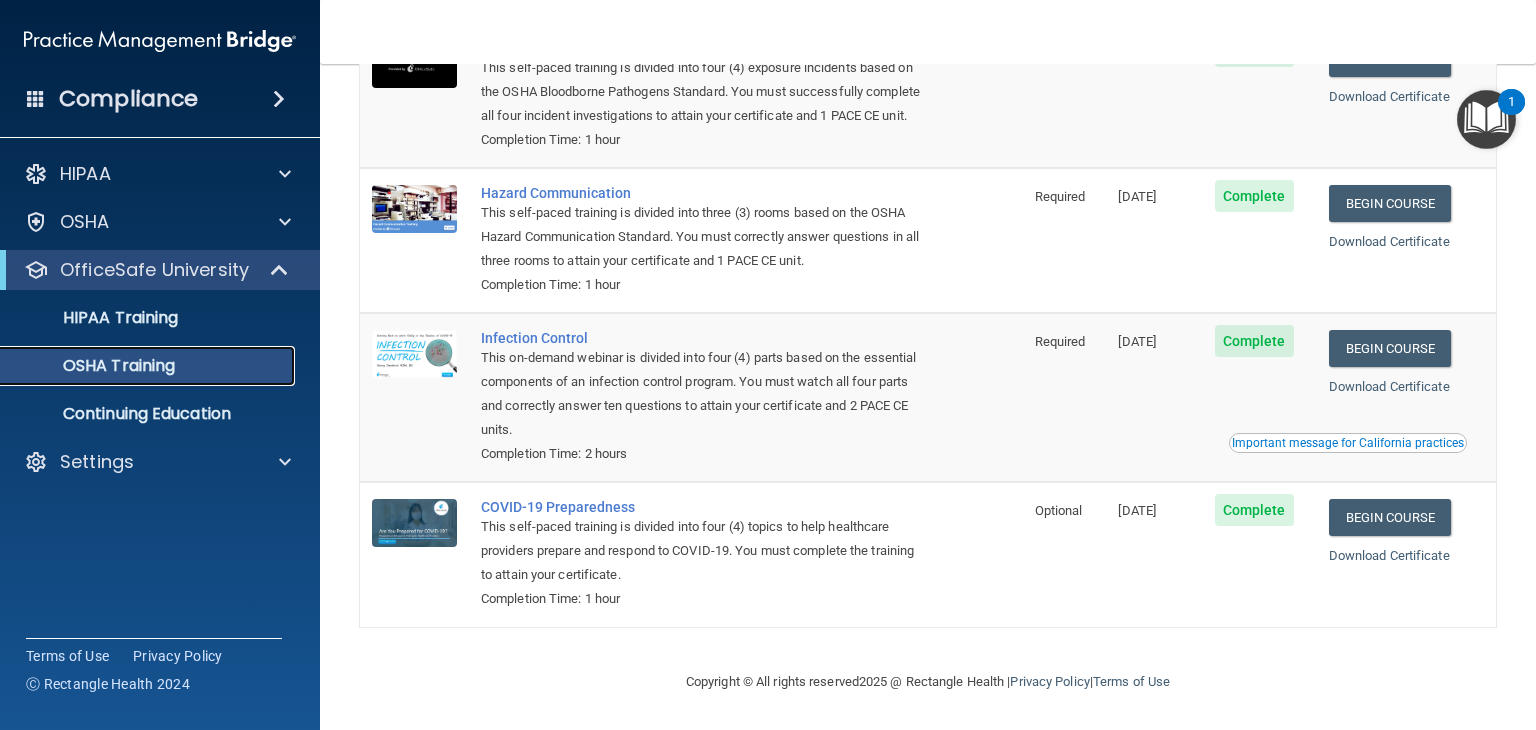 scroll, scrollTop: 224, scrollLeft: 0, axis: vertical 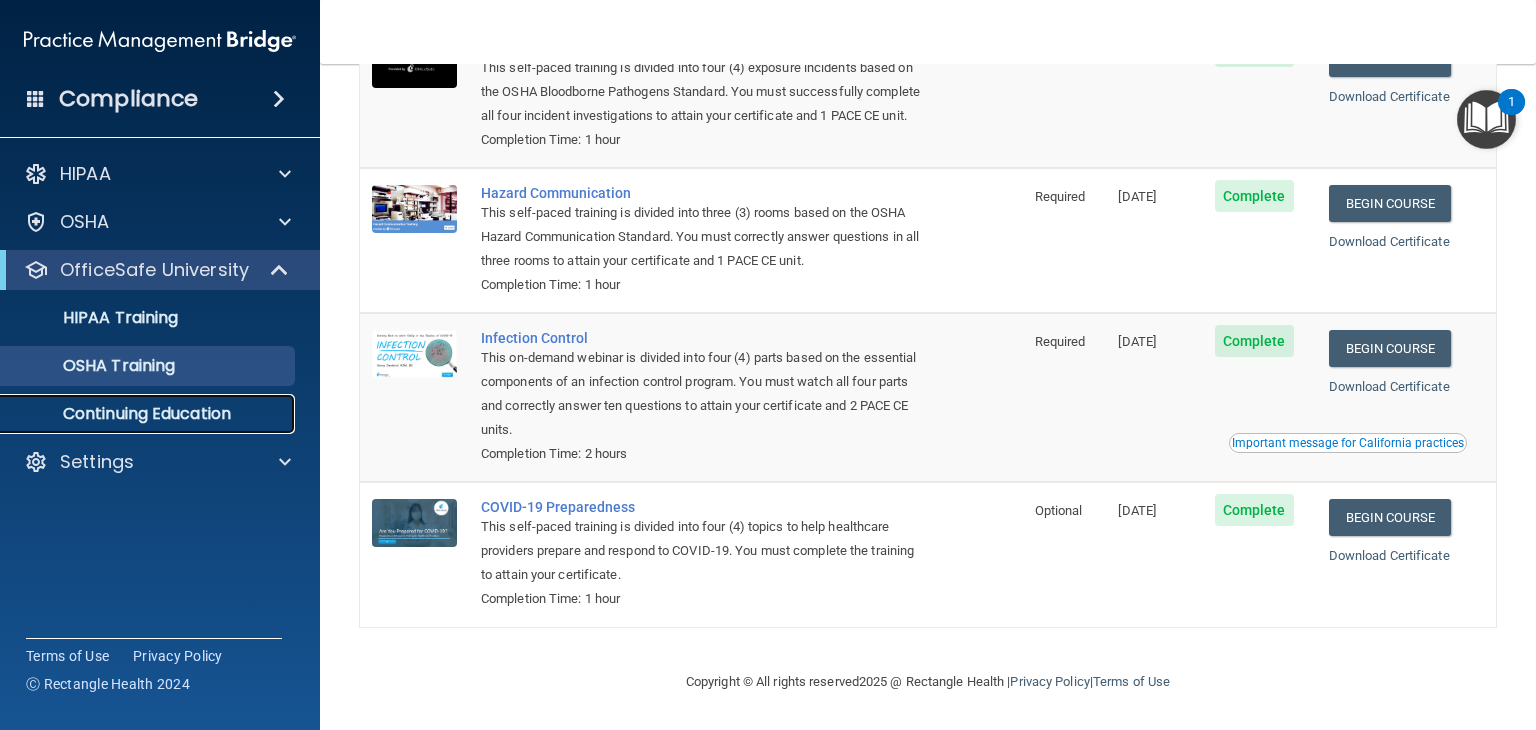click on "Continuing Education" at bounding box center [149, 414] 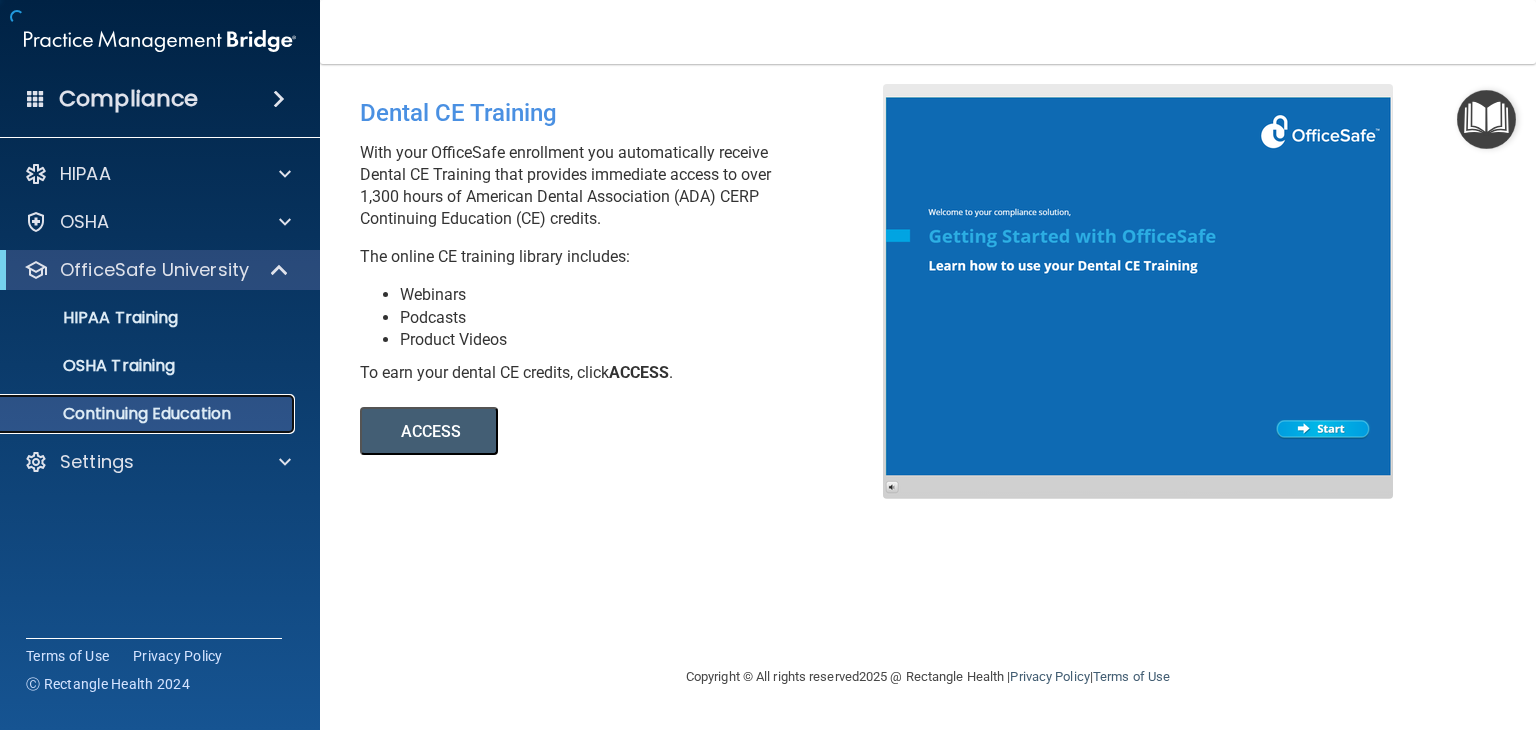 scroll, scrollTop: 0, scrollLeft: 0, axis: both 